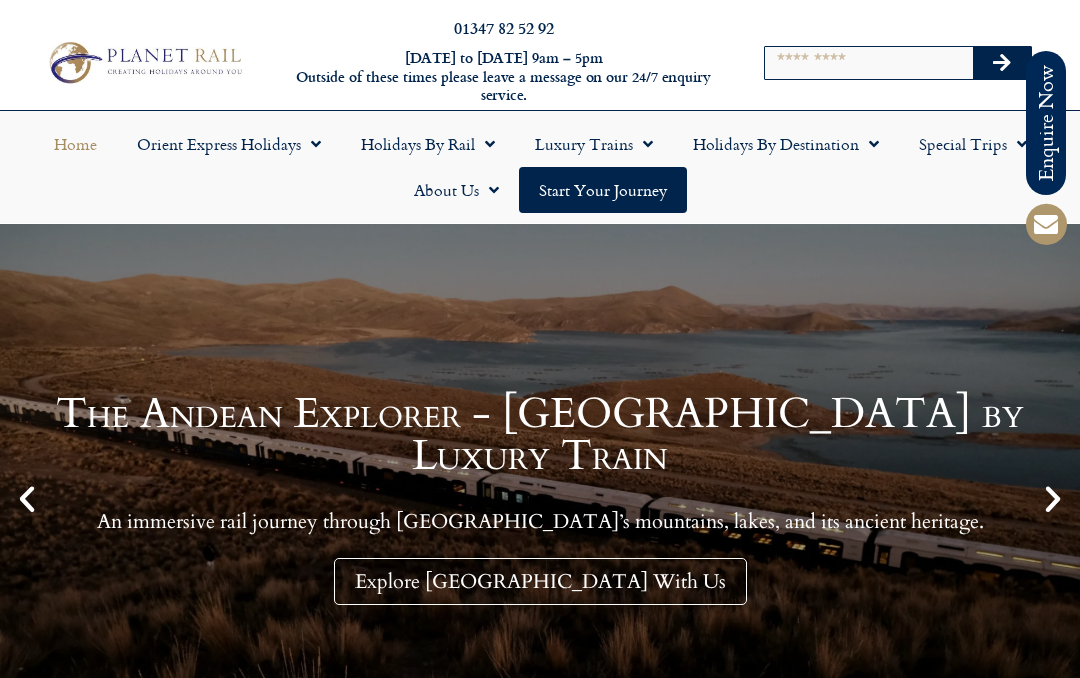 scroll, scrollTop: 0, scrollLeft: 0, axis: both 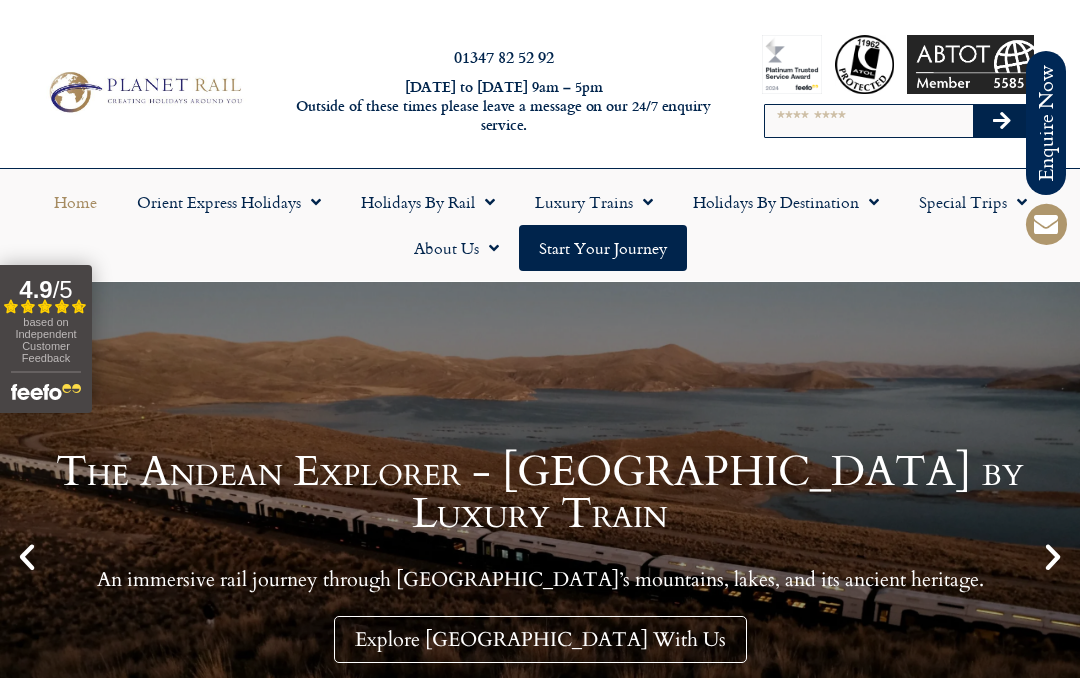 click on "Holidays by Rail" 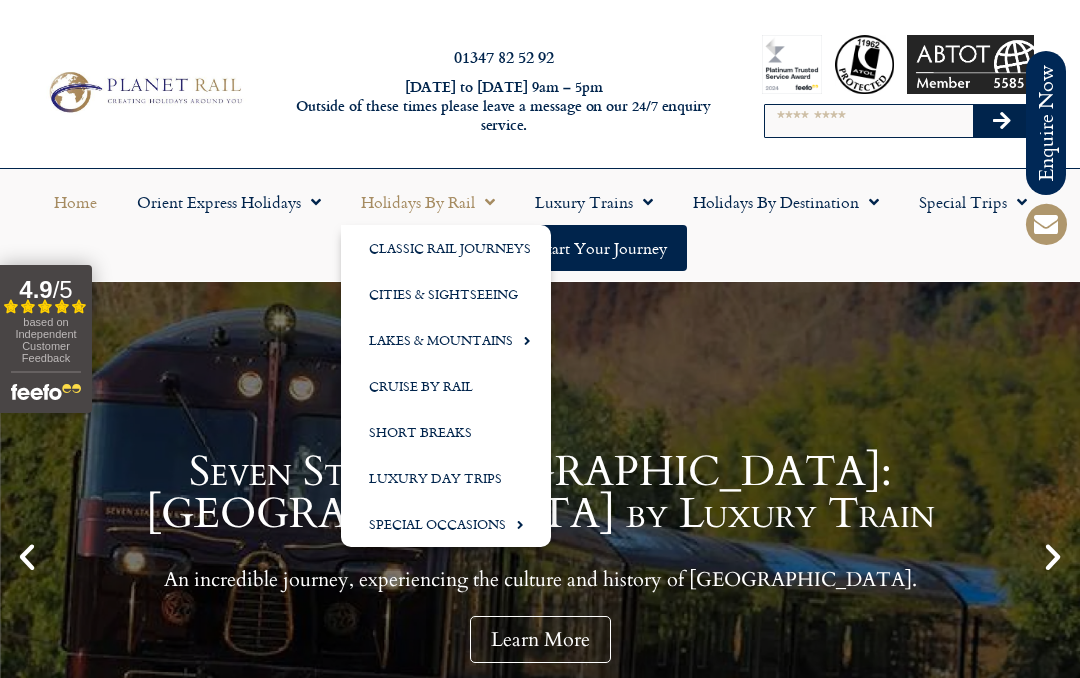 click on "Cities & Sightseeing" 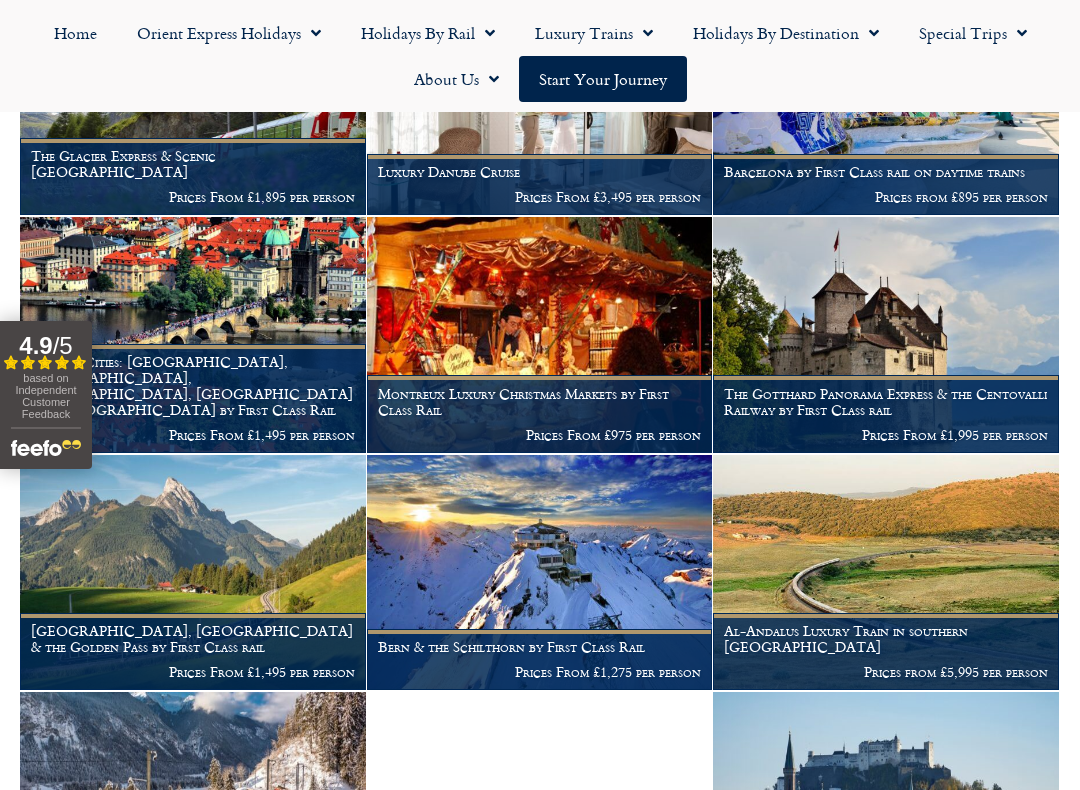 scroll, scrollTop: 2332, scrollLeft: 0, axis: vertical 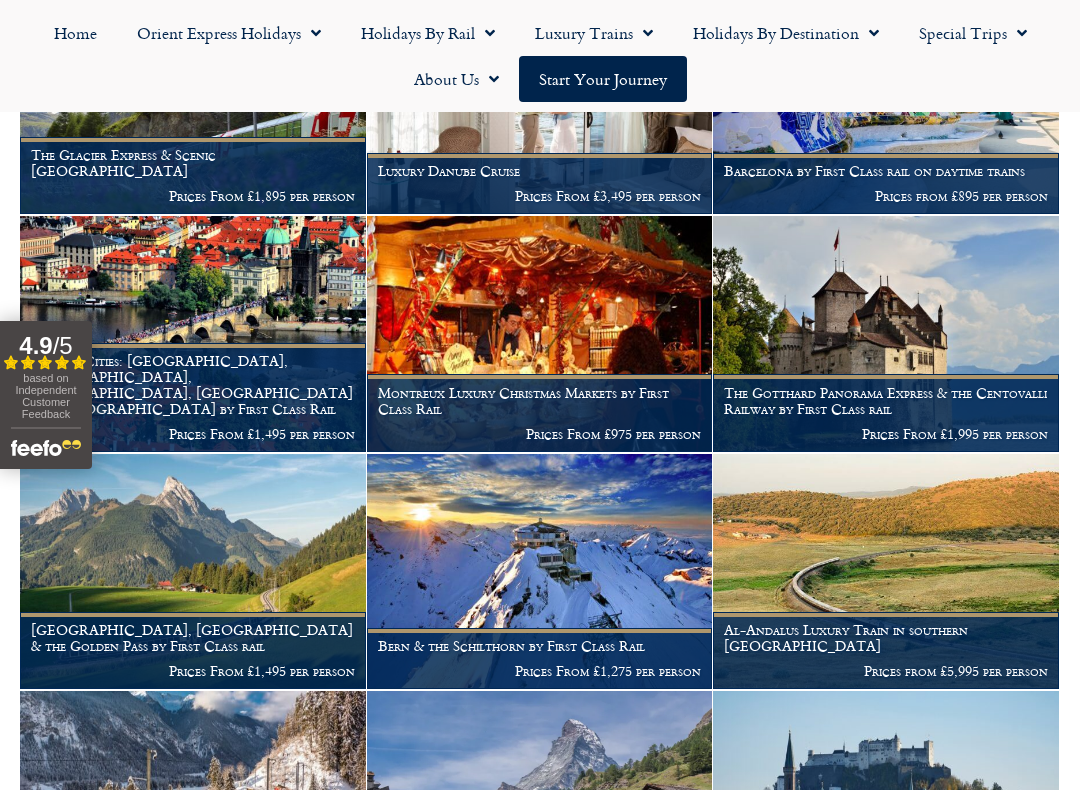 click at bounding box center (193, 572) 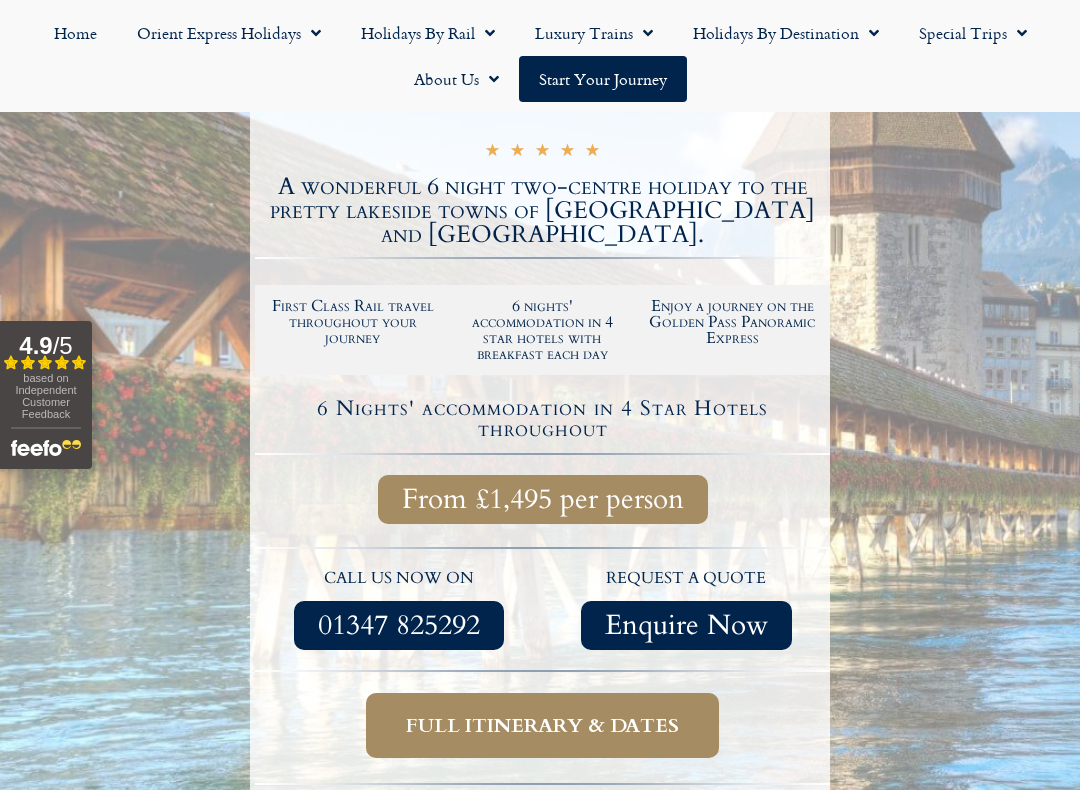 scroll, scrollTop: 492, scrollLeft: 0, axis: vertical 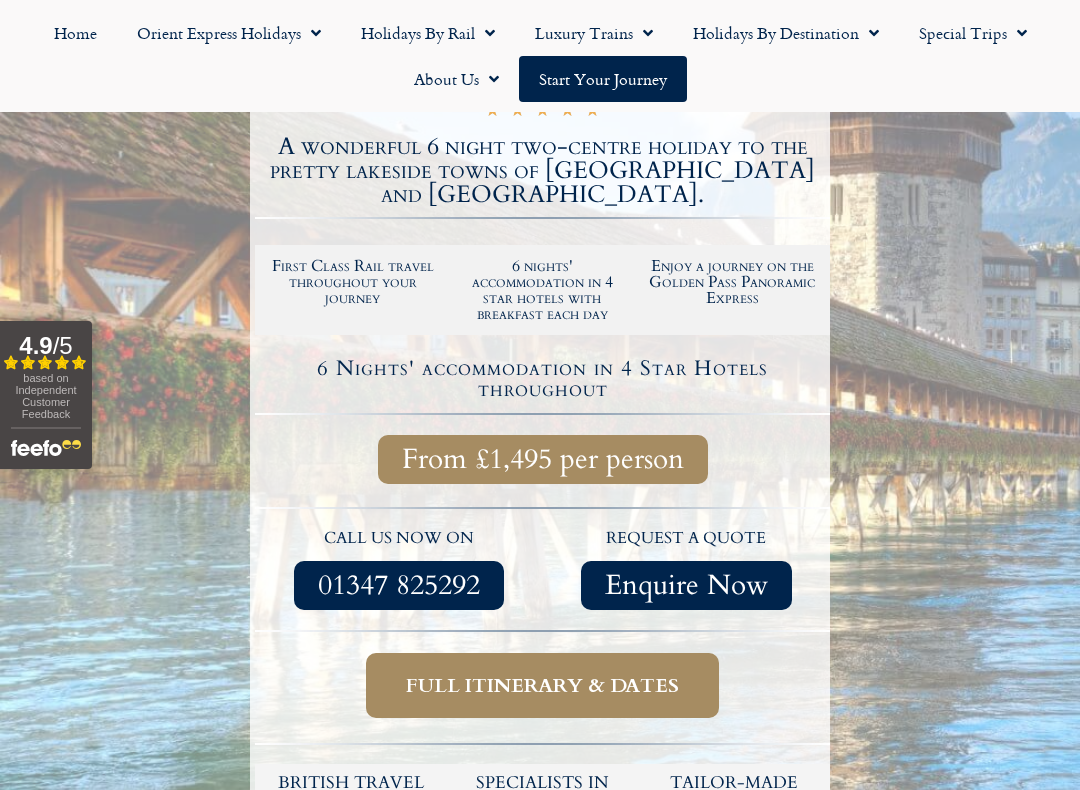 click on "Full itinerary & dates" at bounding box center [542, 685] 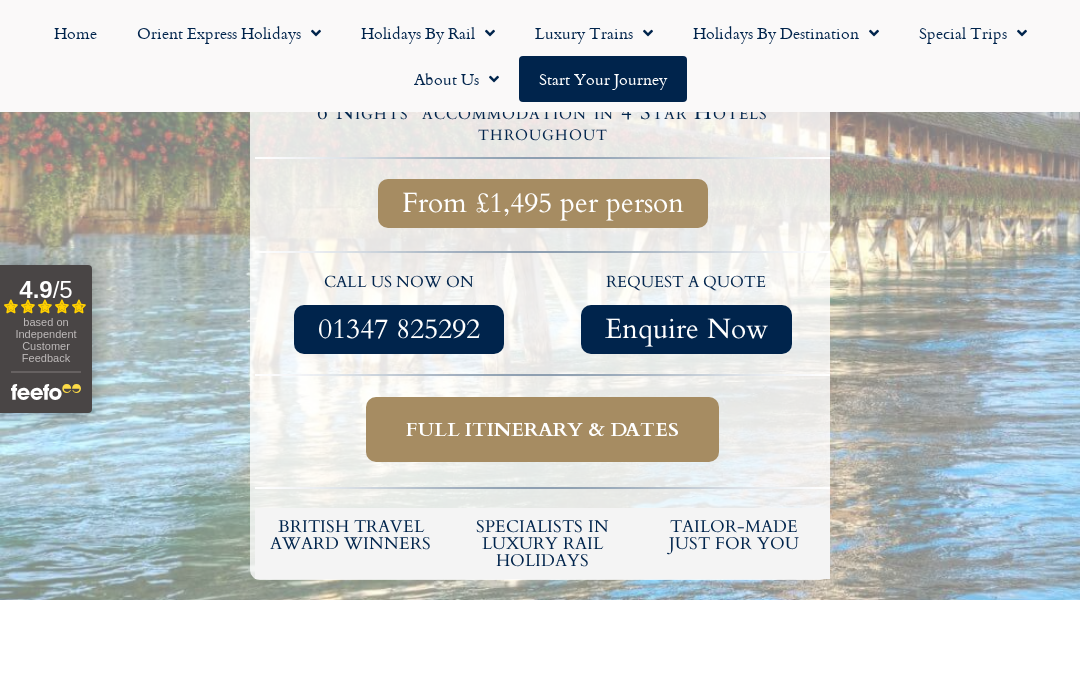 scroll, scrollTop: 746, scrollLeft: 0, axis: vertical 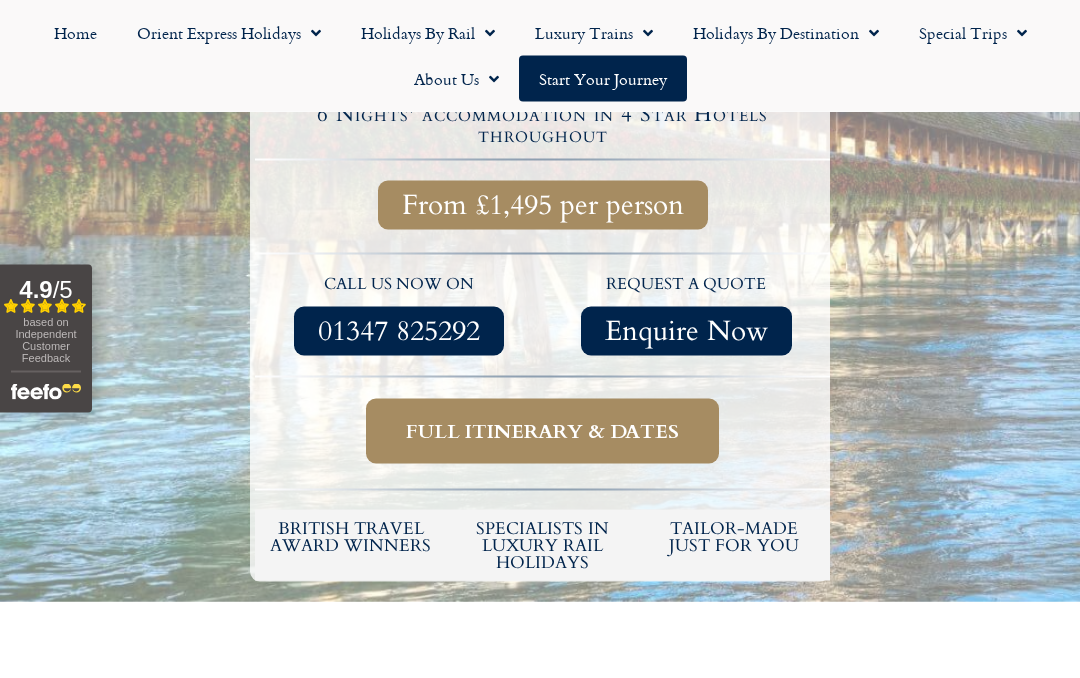 click on "Enquire Now" at bounding box center (686, 331) 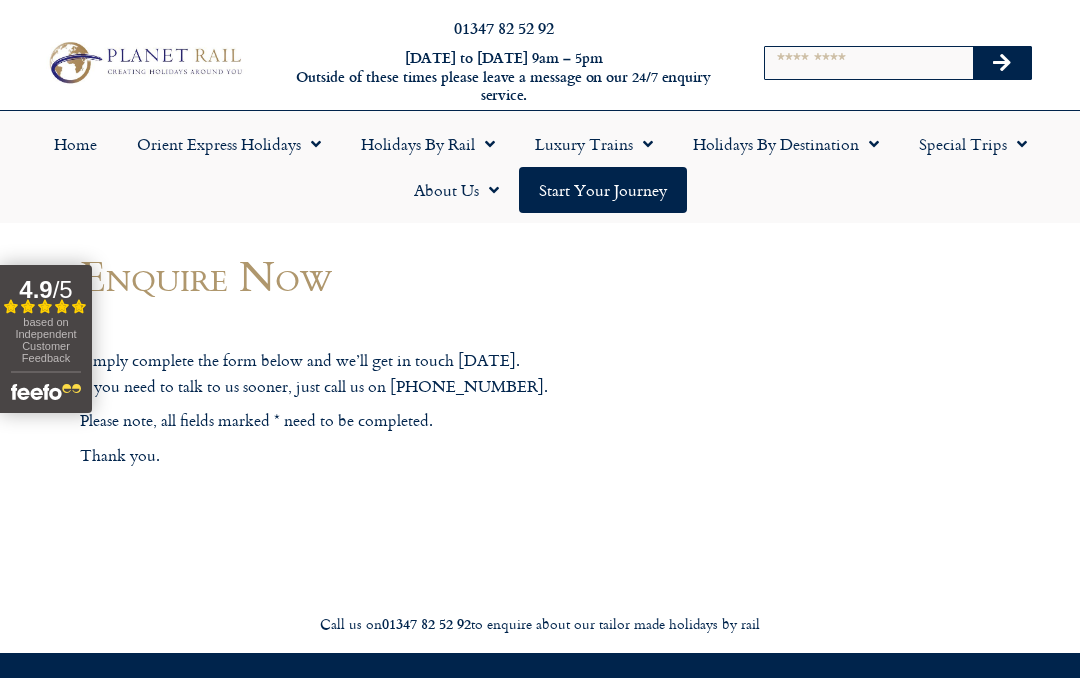 scroll, scrollTop: 0, scrollLeft: 0, axis: both 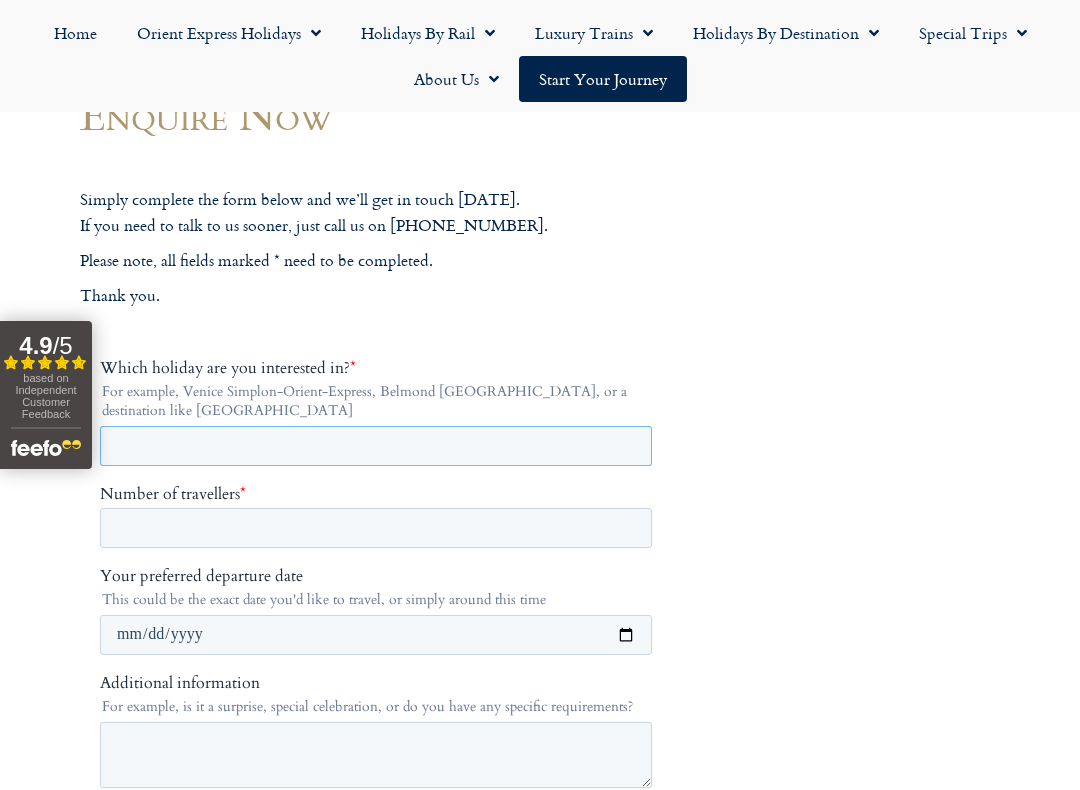 click on "Which holiday are you interested in? *" at bounding box center [376, 445] 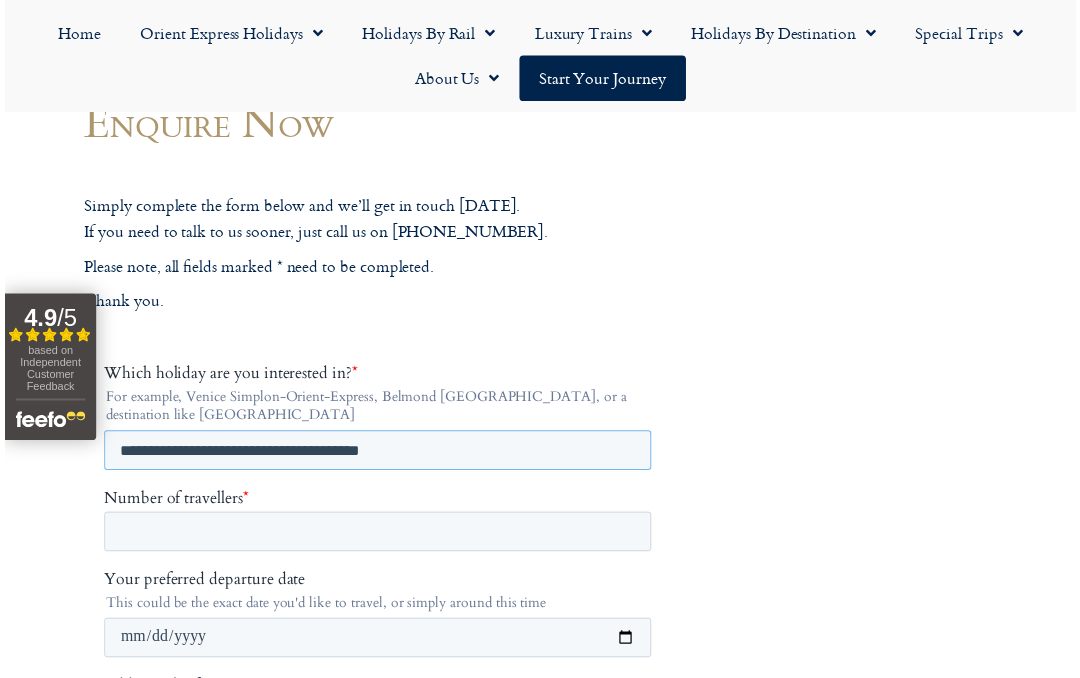 scroll, scrollTop: 0, scrollLeft: 0, axis: both 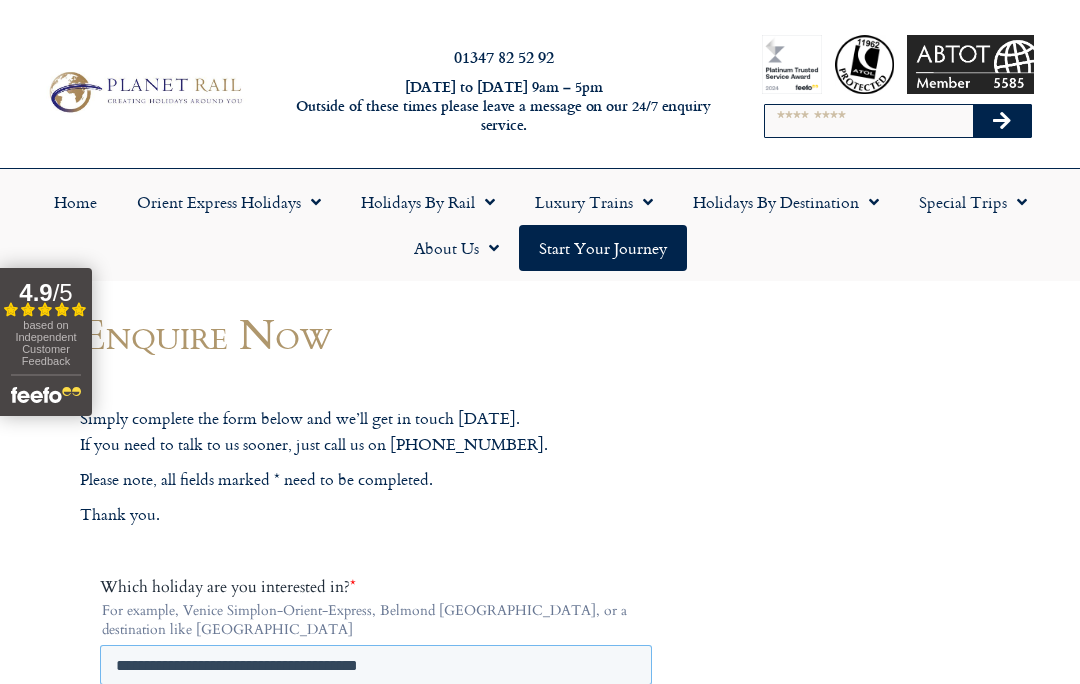 type on "**********" 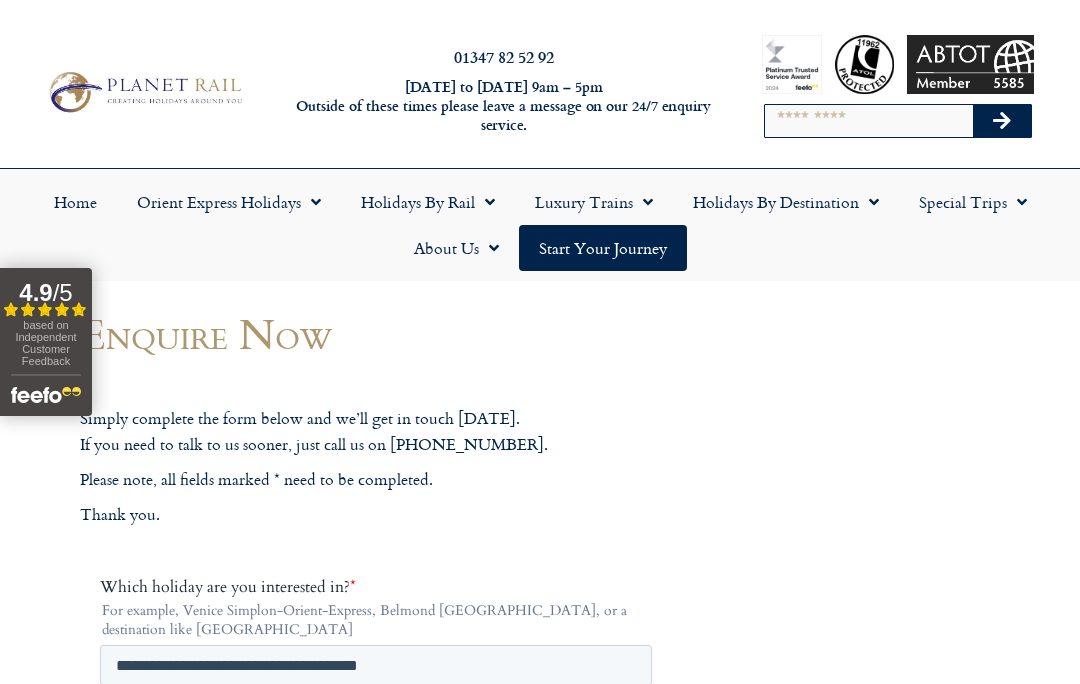 click 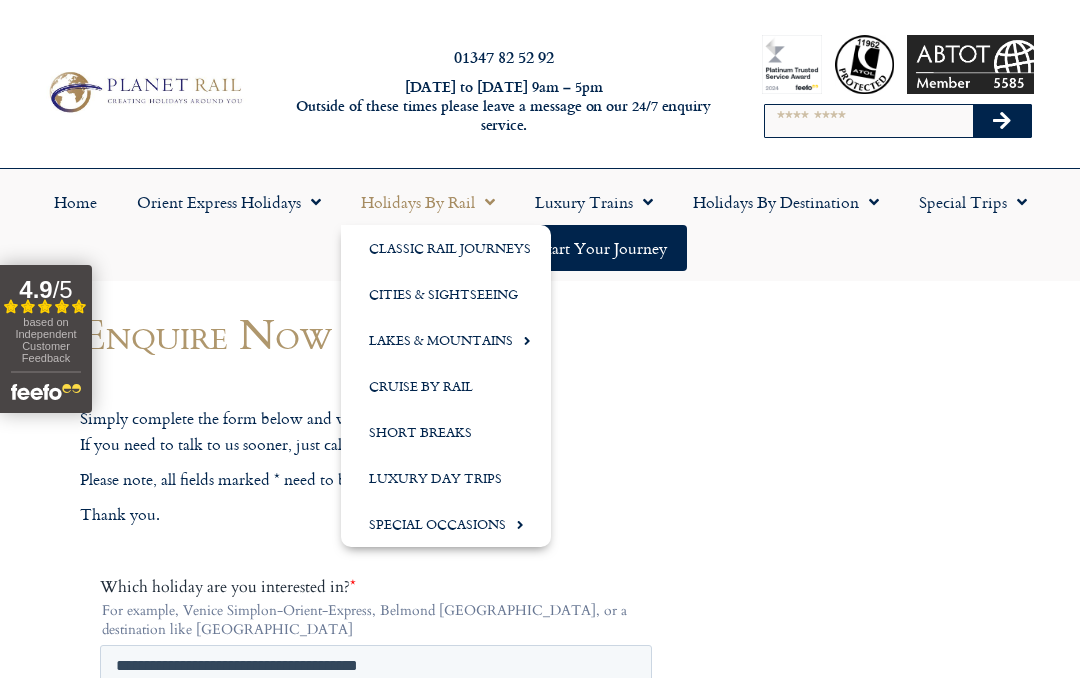 click on "Cities & Sightseeing" 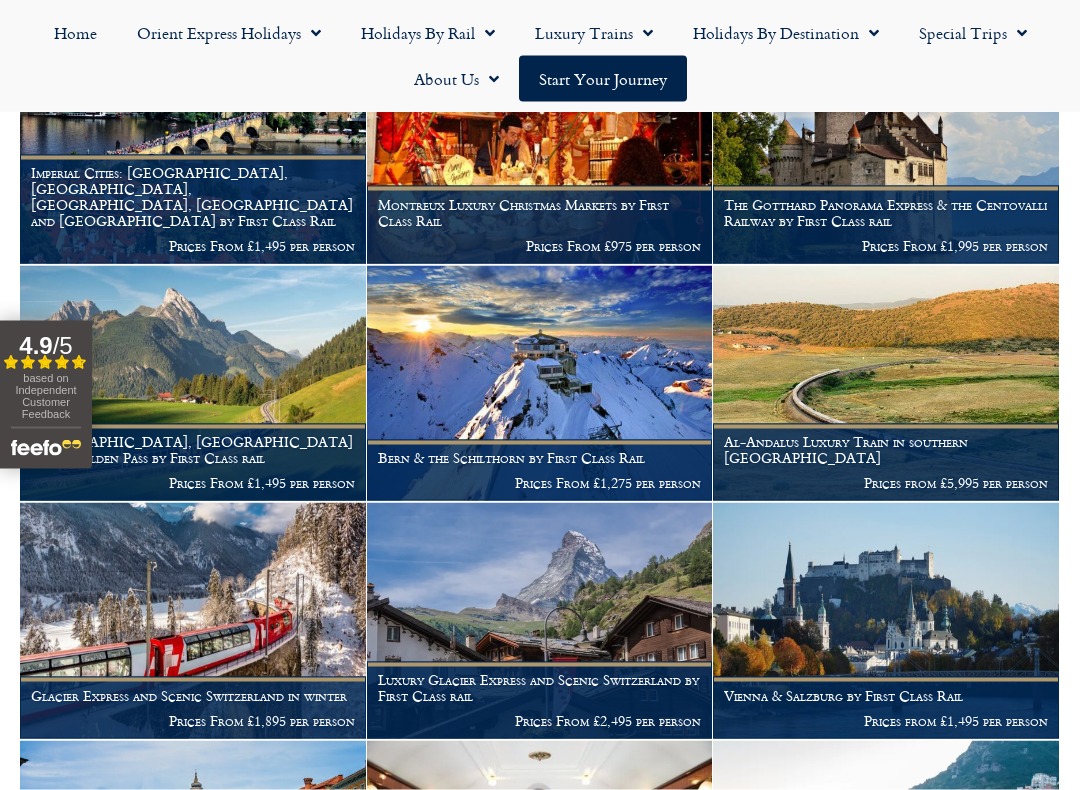 scroll, scrollTop: 2522, scrollLeft: 0, axis: vertical 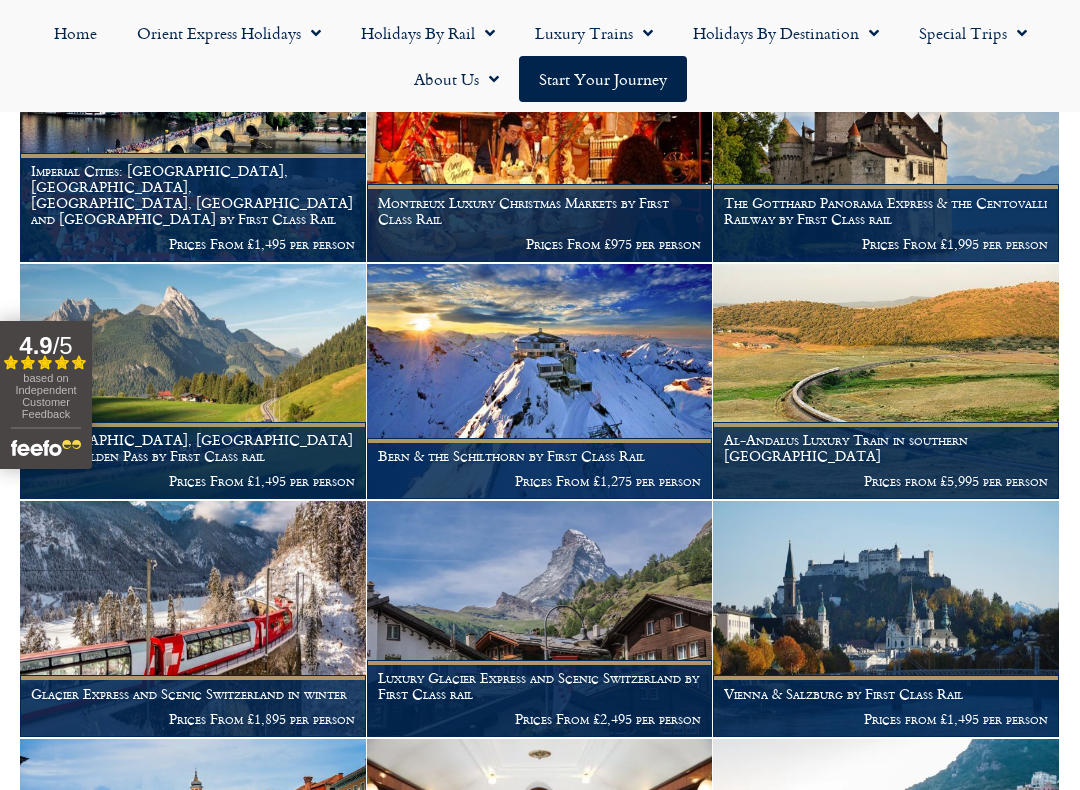 click at bounding box center (193, 382) 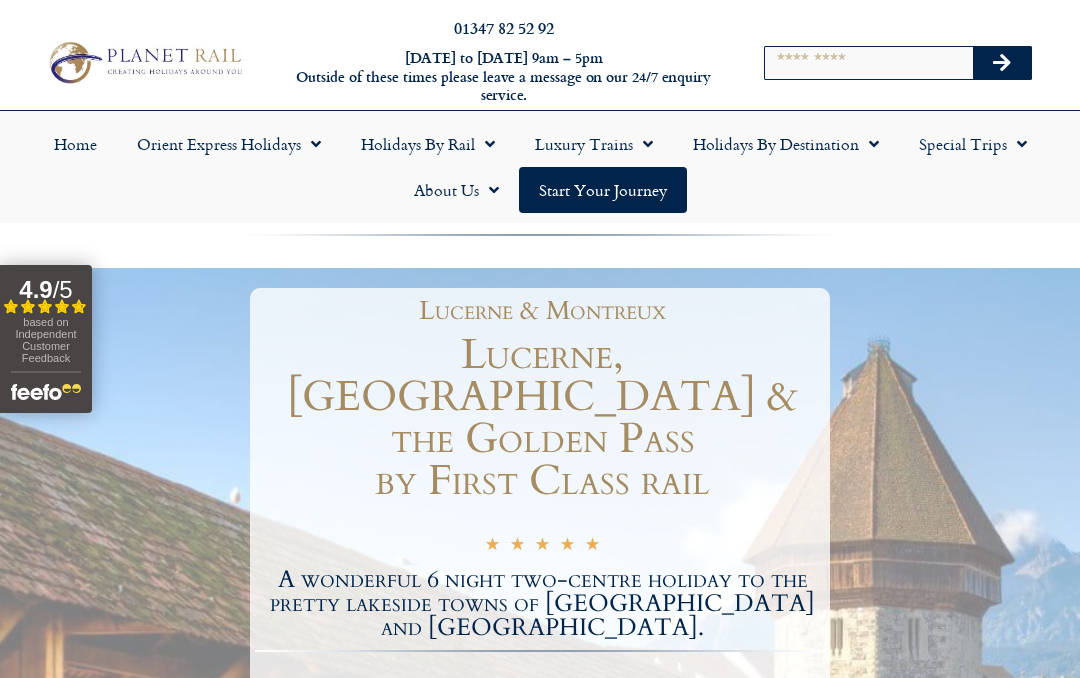 scroll, scrollTop: 0, scrollLeft: 0, axis: both 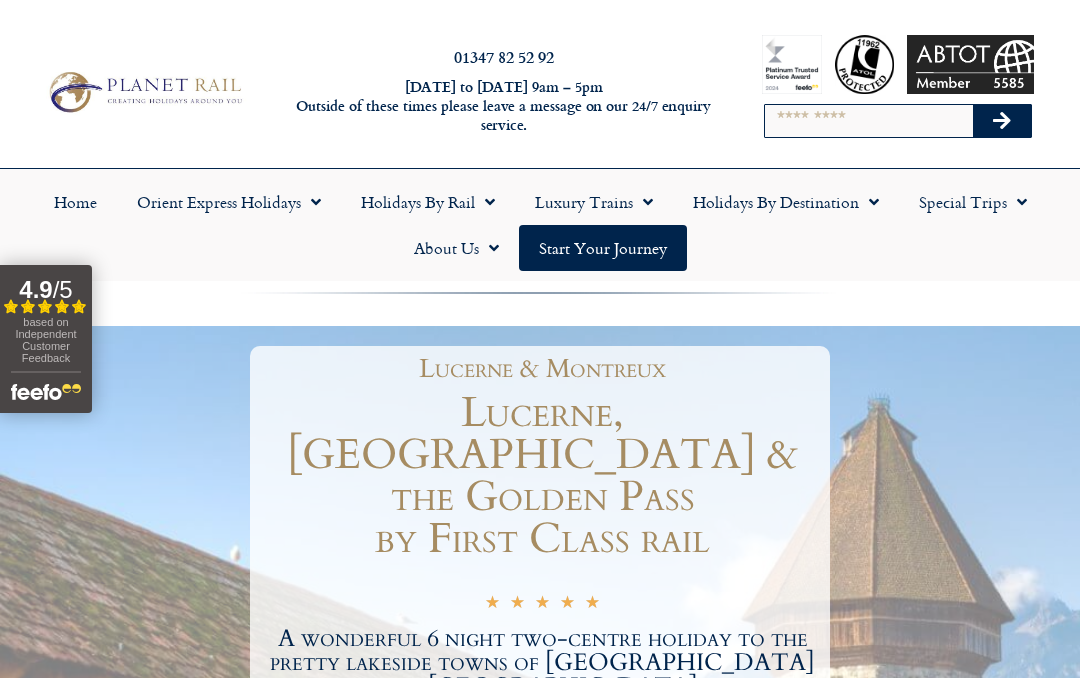 click on "[GEOGRAPHIC_DATA], [GEOGRAPHIC_DATA] &  the Golden Pass  by First Class rail" at bounding box center [542, 476] 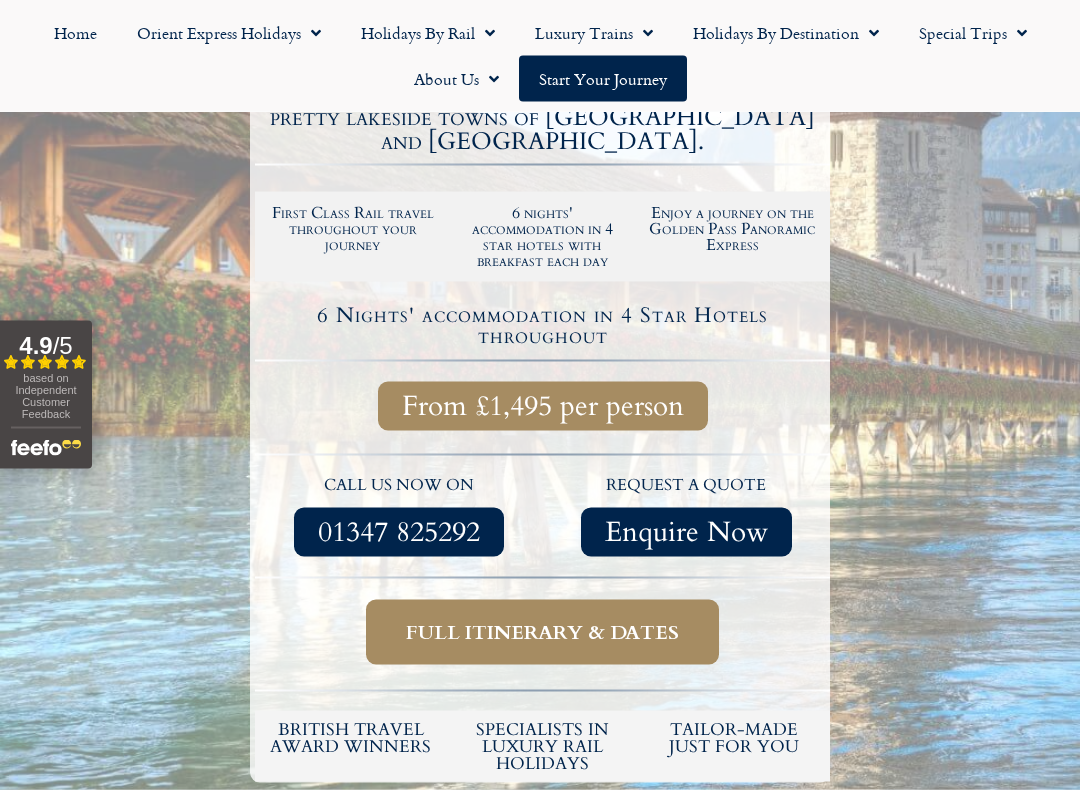 scroll, scrollTop: 550, scrollLeft: 0, axis: vertical 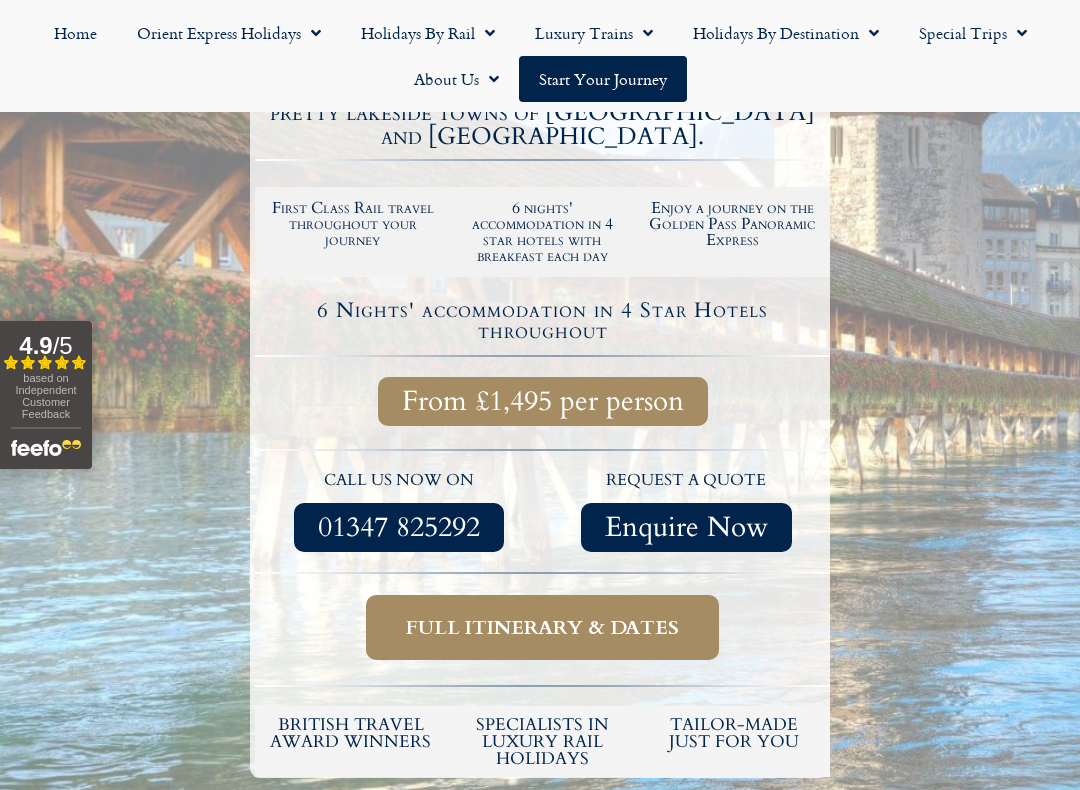 click on "Enquire Now" at bounding box center [686, 527] 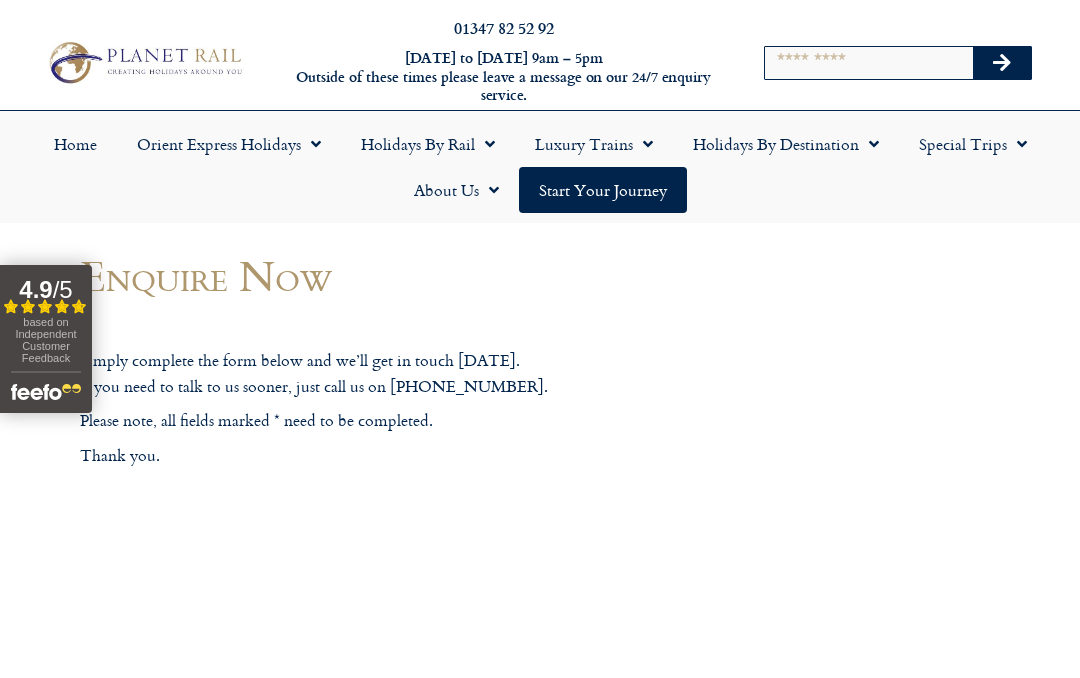 scroll, scrollTop: 0, scrollLeft: 0, axis: both 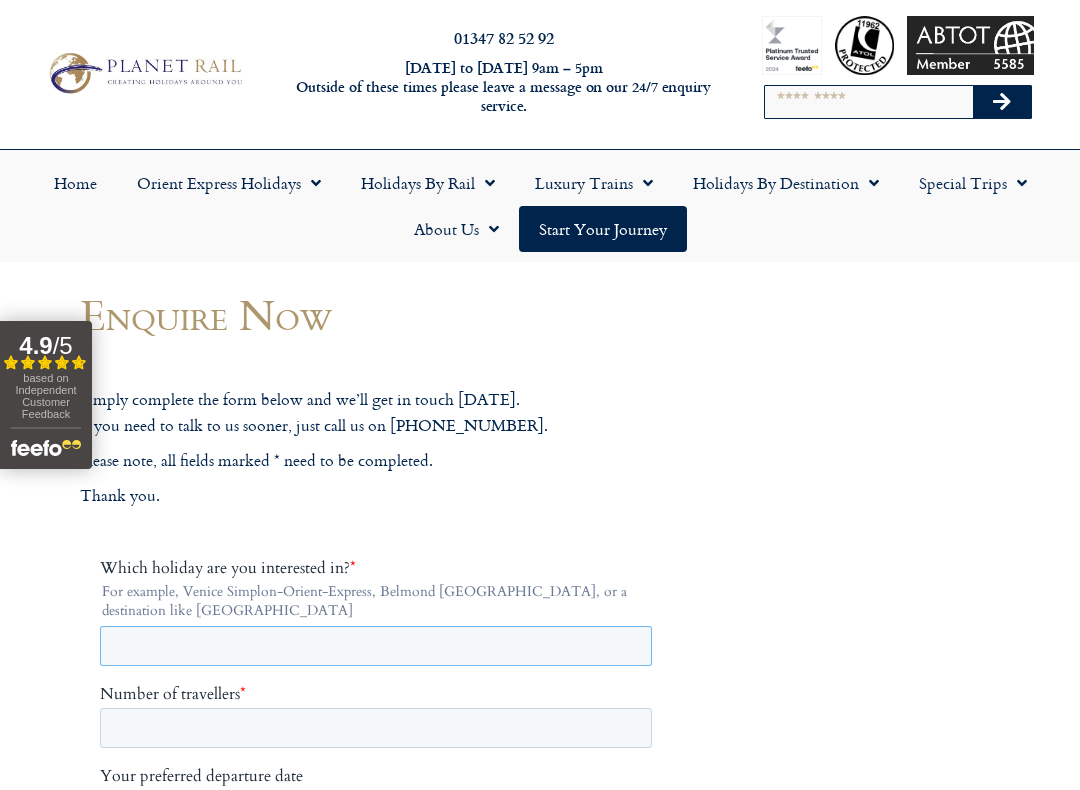 click on "Which holiday are you interested in? *" at bounding box center [376, 645] 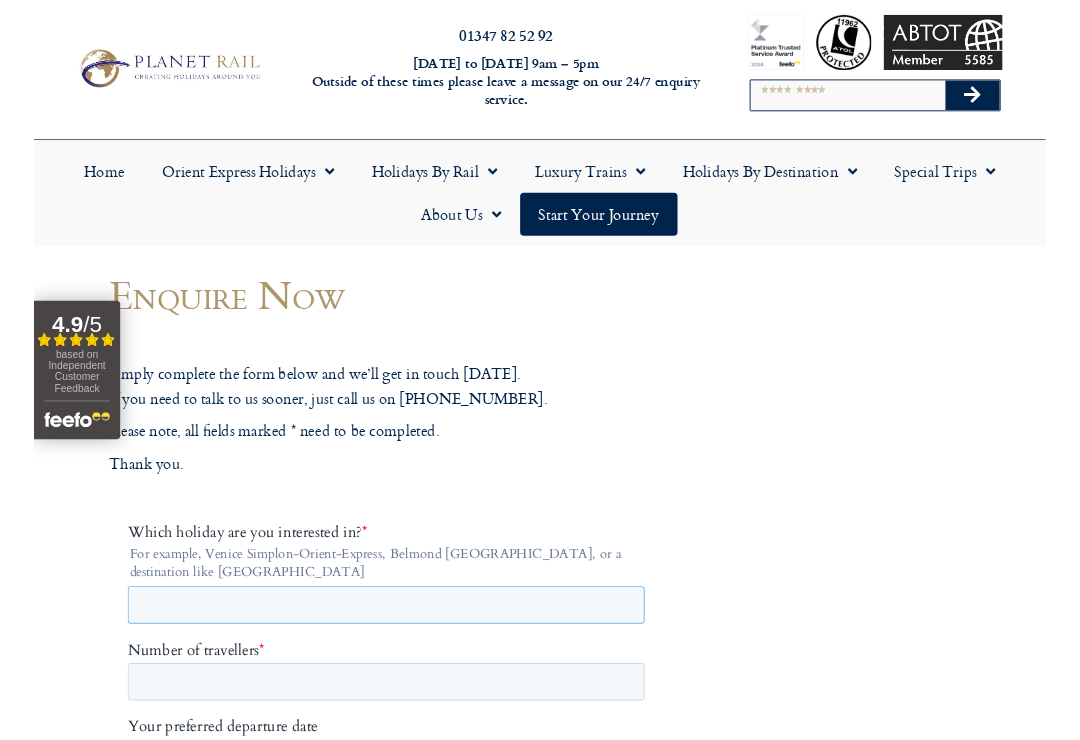 scroll, scrollTop: 18, scrollLeft: 0, axis: vertical 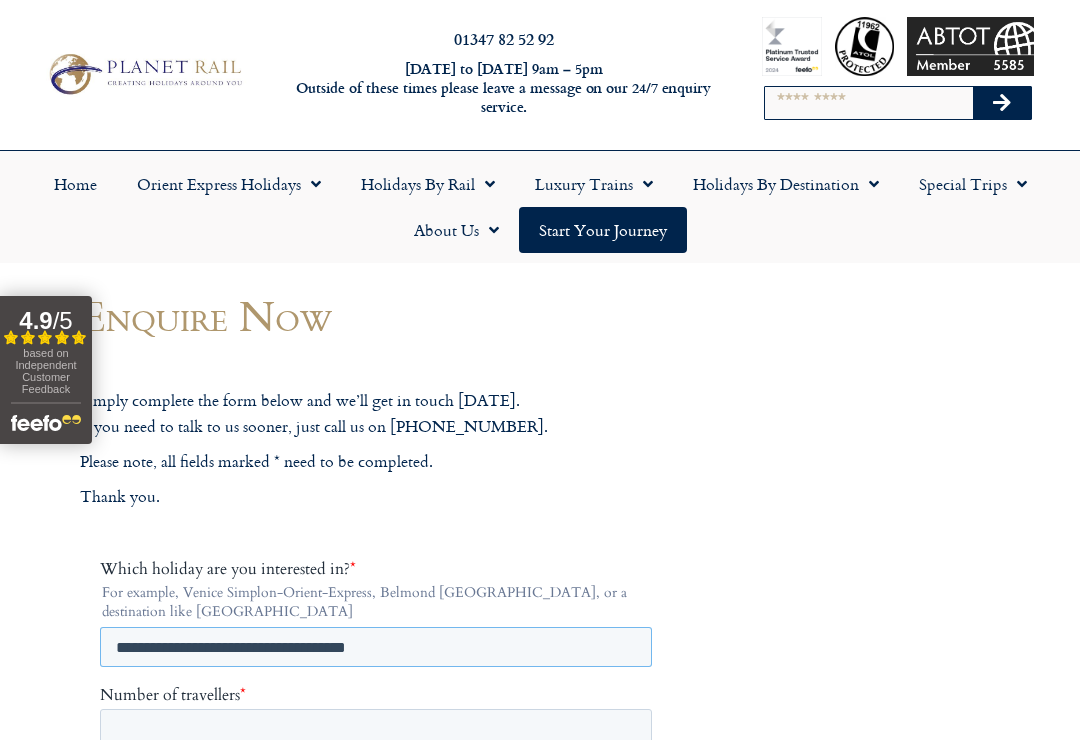 click on "**********" at bounding box center (376, 646) 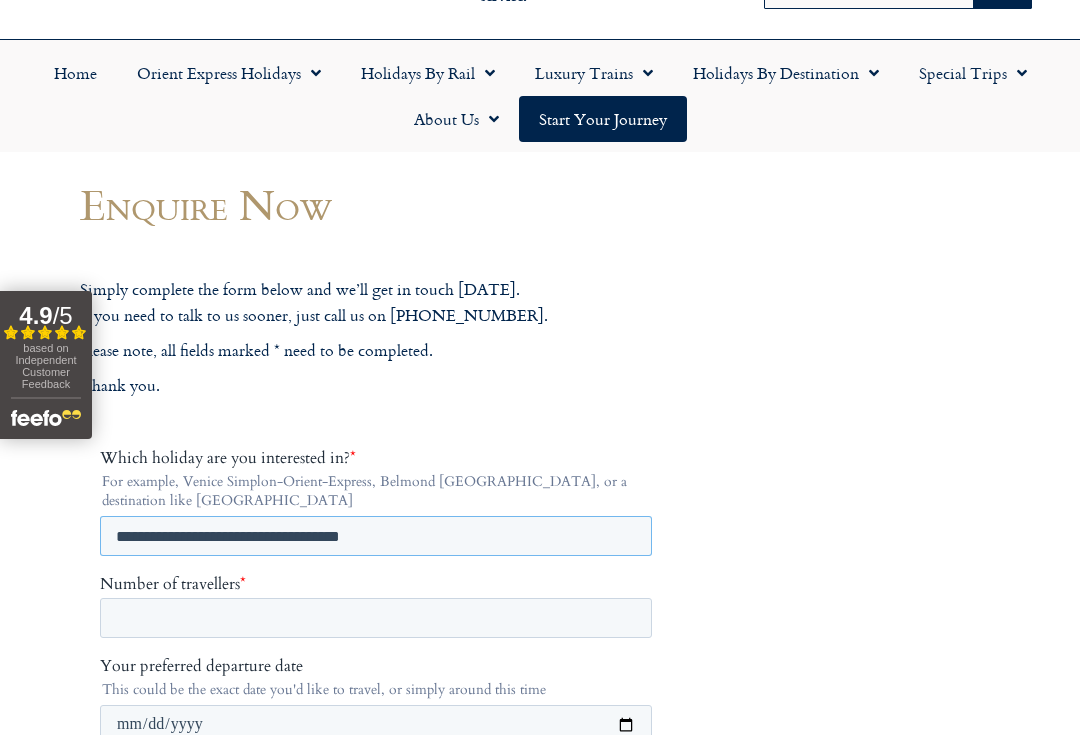 scroll, scrollTop: 125, scrollLeft: 0, axis: vertical 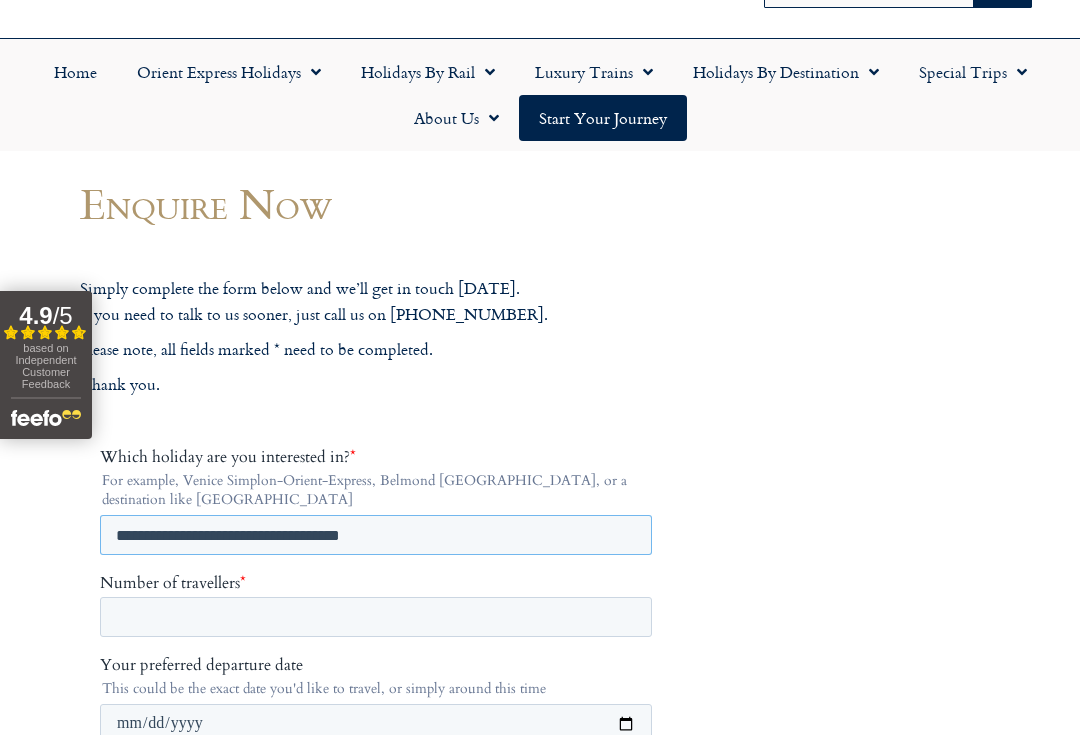 type on "**********" 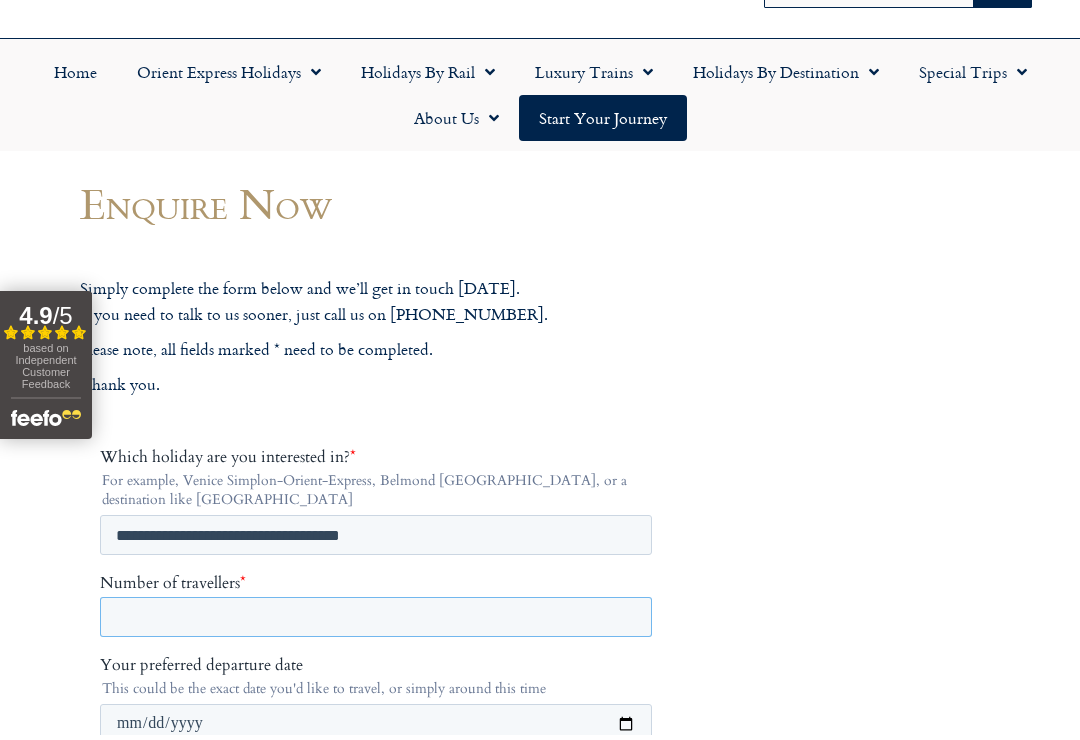 click on "Number of travellers *" at bounding box center [376, 616] 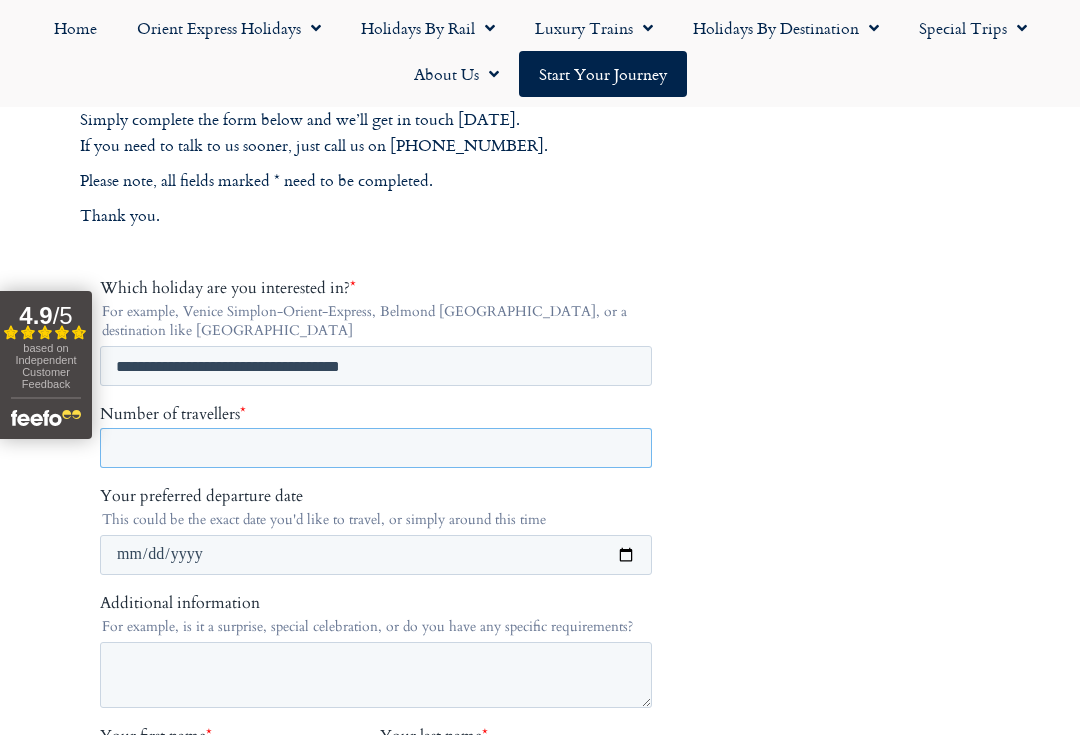 scroll, scrollTop: 299, scrollLeft: 0, axis: vertical 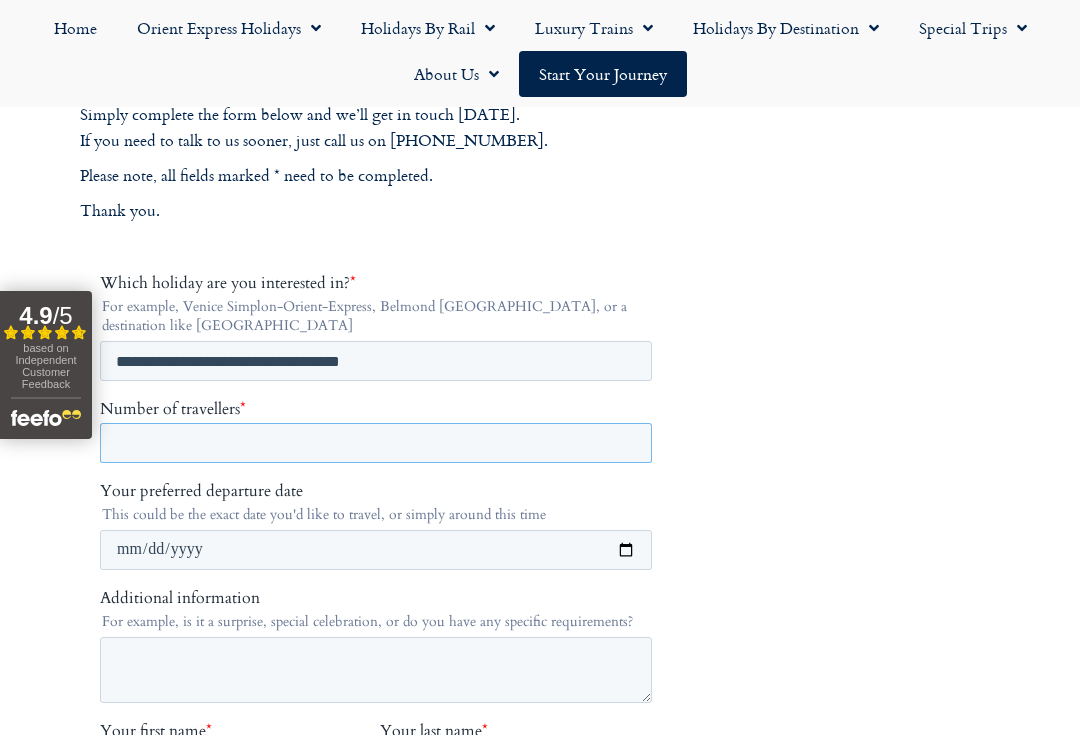 type on "*" 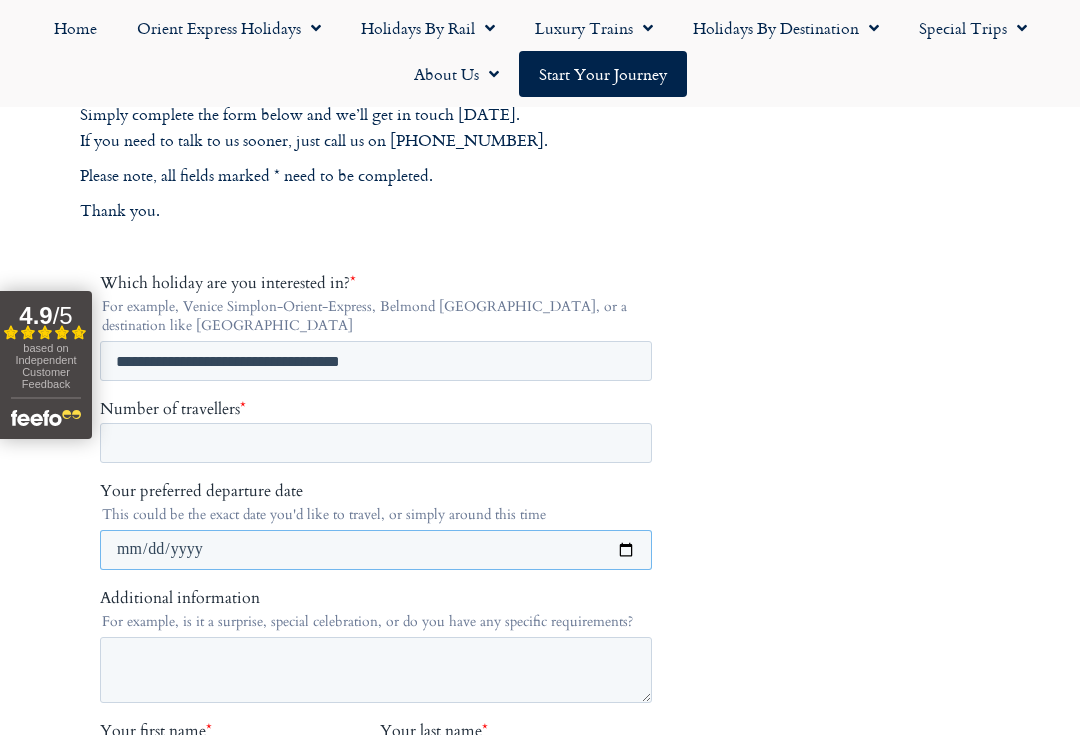 click on "Your preferred departure date" at bounding box center [376, 549] 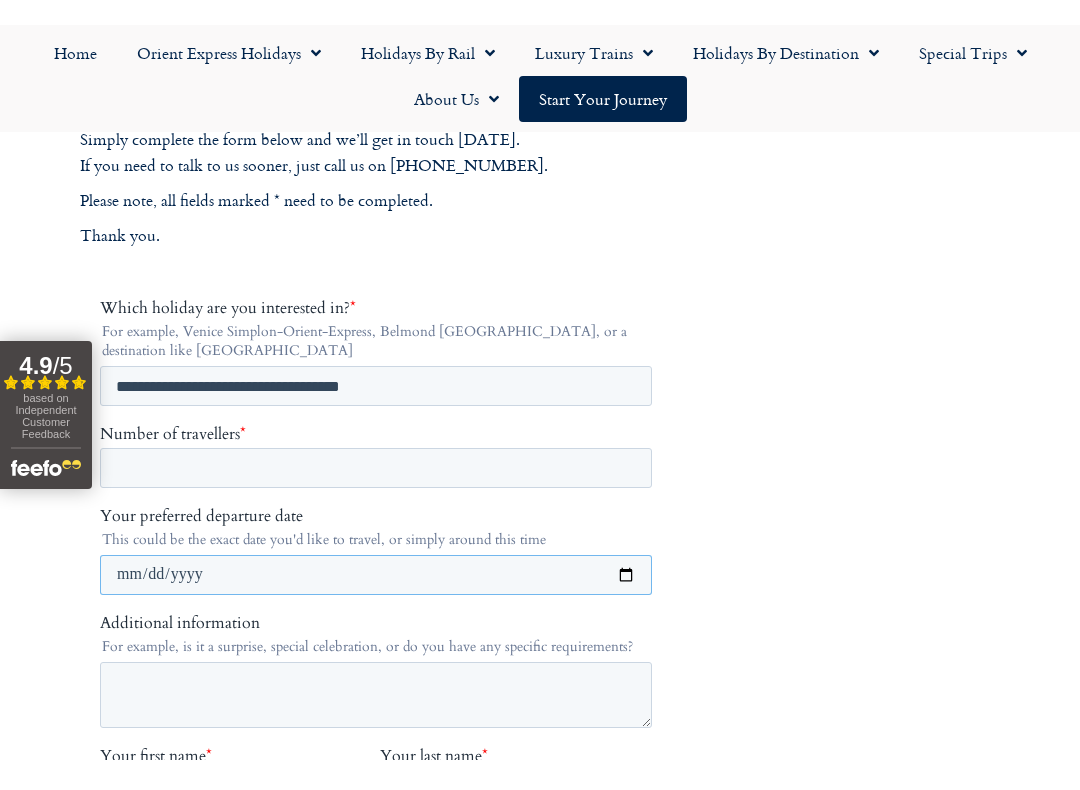 scroll, scrollTop: 304, scrollLeft: 0, axis: vertical 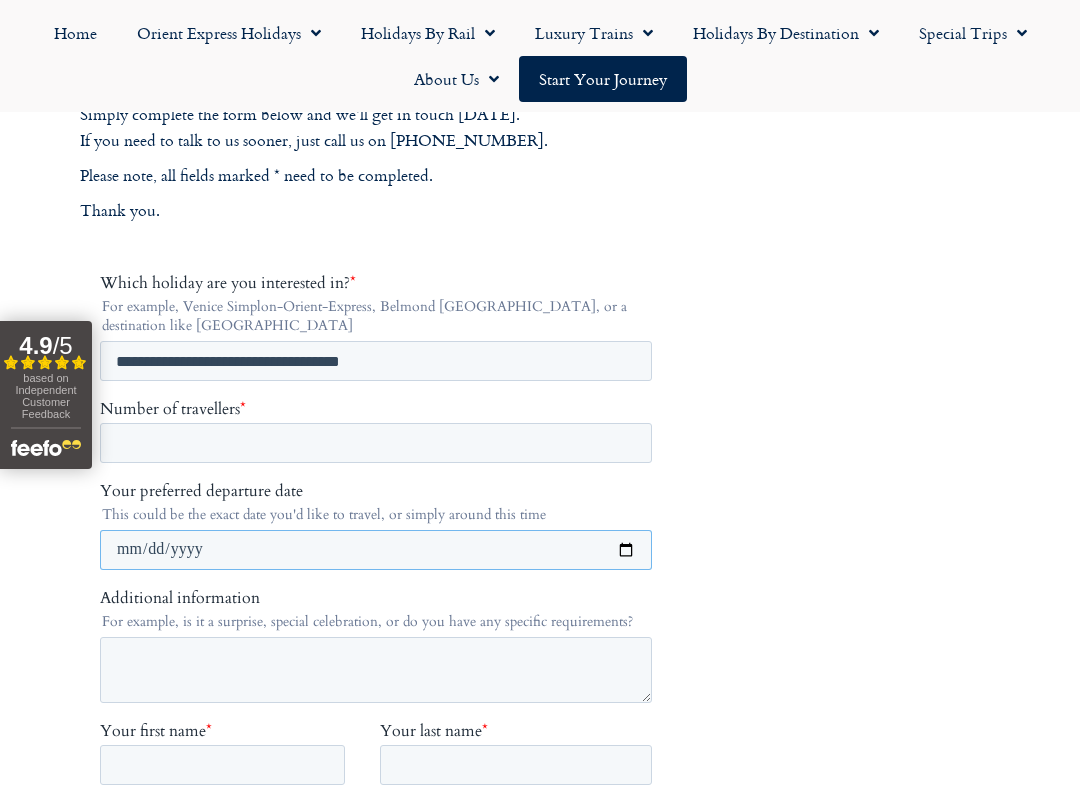 click on "**********" at bounding box center [376, 549] 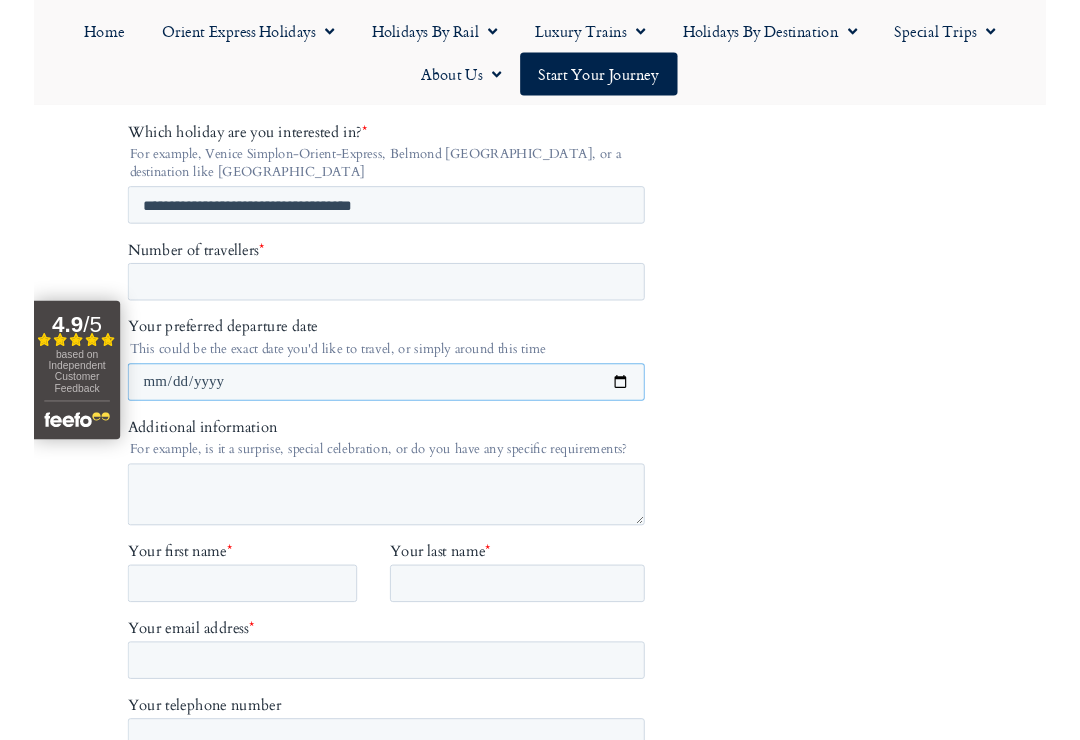 scroll, scrollTop: 448, scrollLeft: 0, axis: vertical 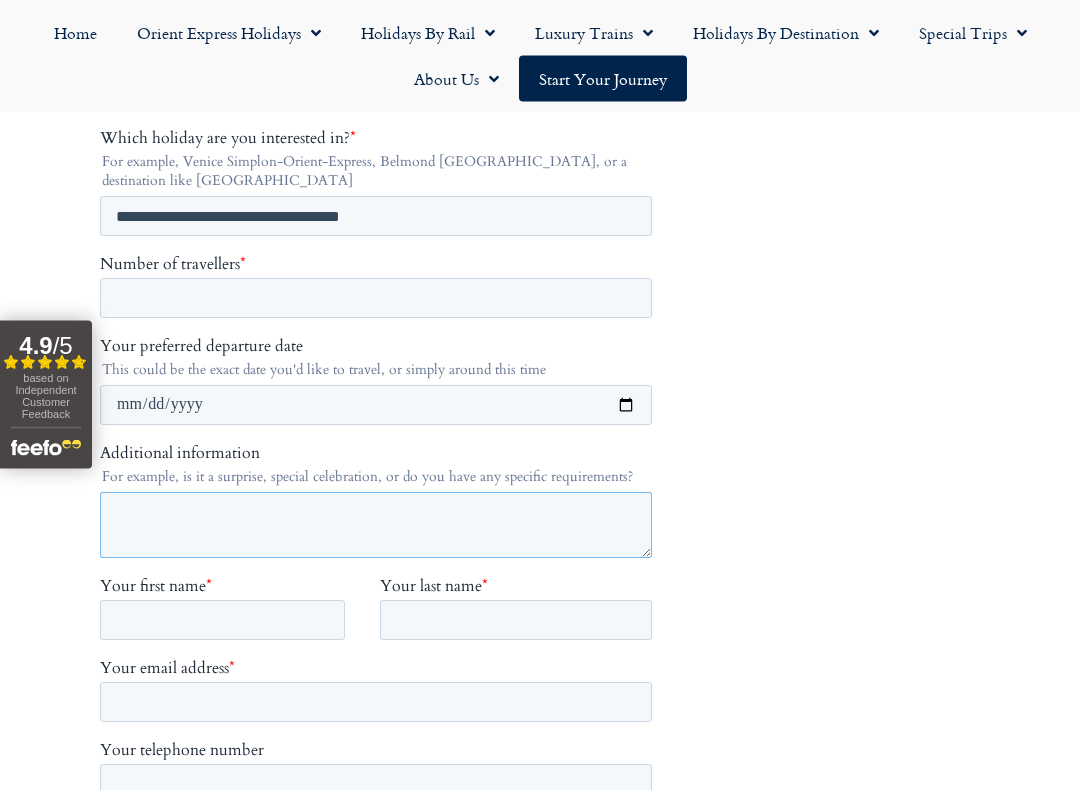 click on "Additional information" at bounding box center (376, 525) 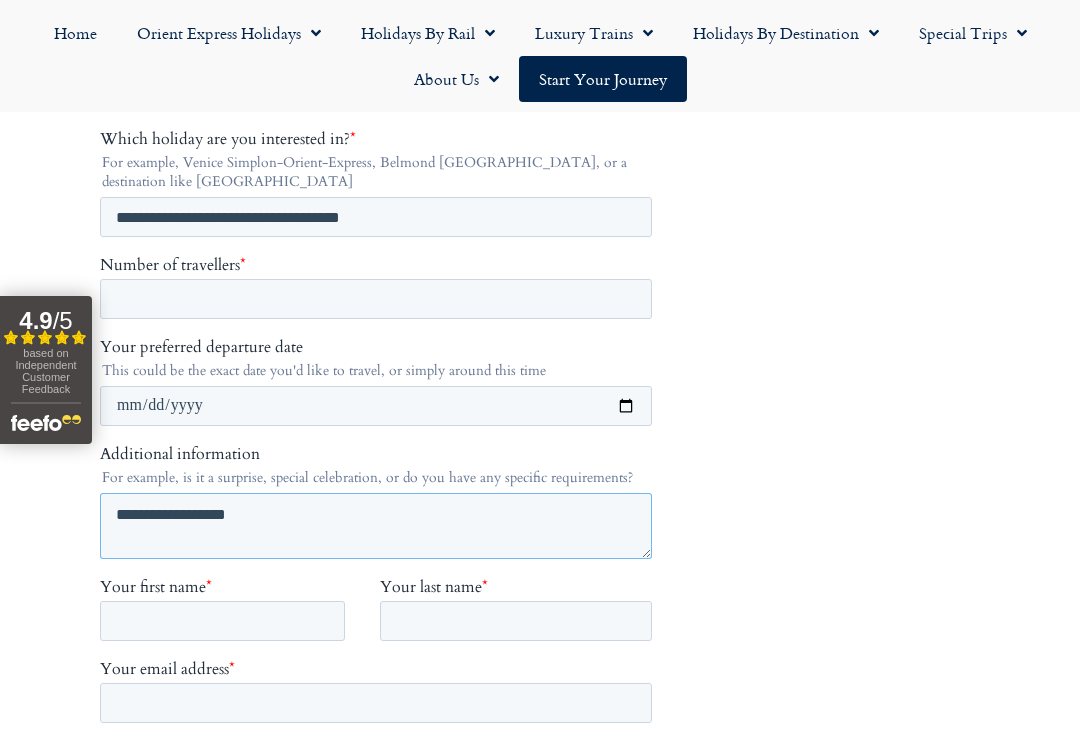 click on "**********" at bounding box center [376, 525] 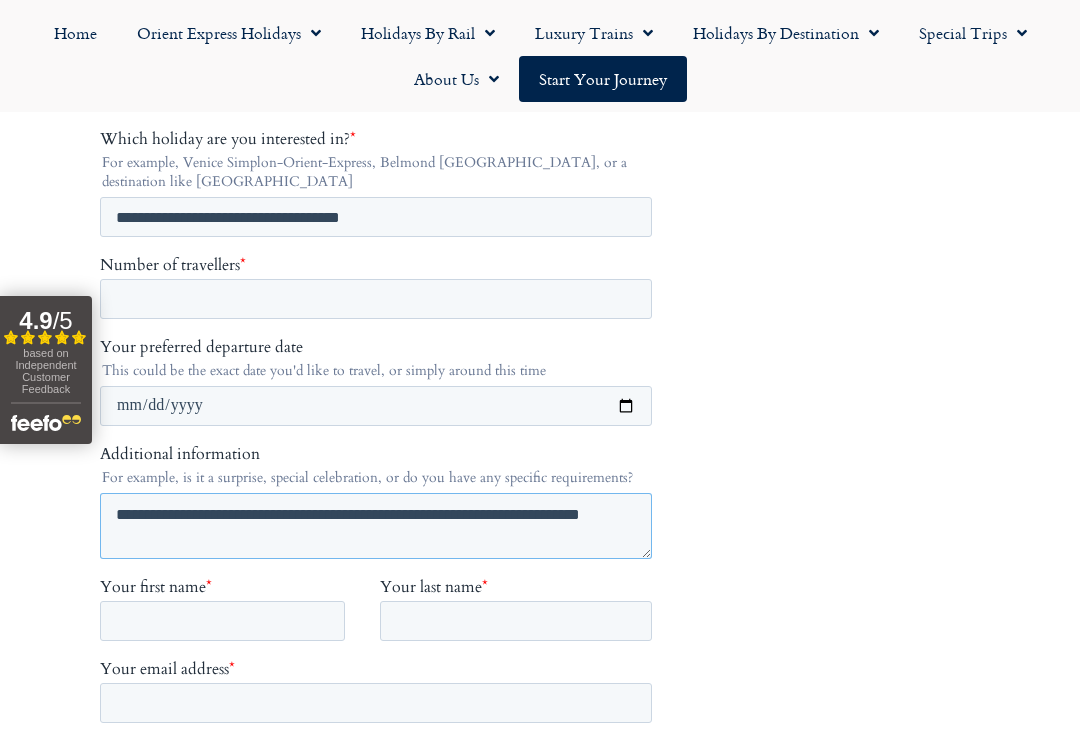 click on "**********" at bounding box center (376, 525) 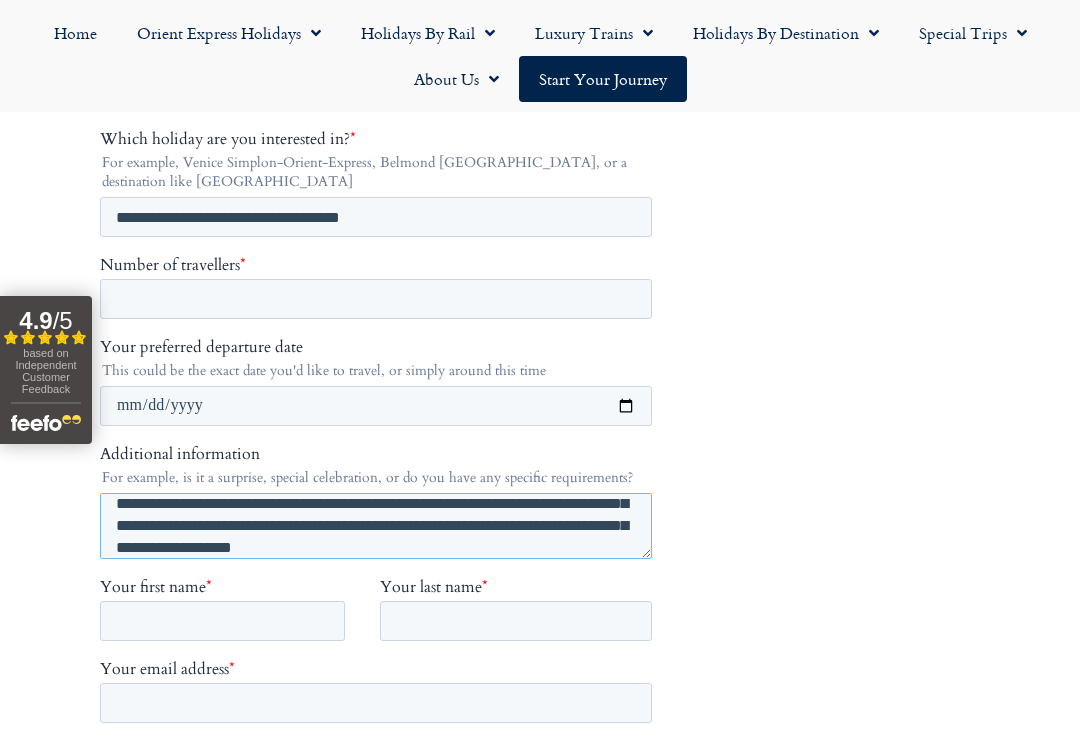 scroll, scrollTop: 88, scrollLeft: 0, axis: vertical 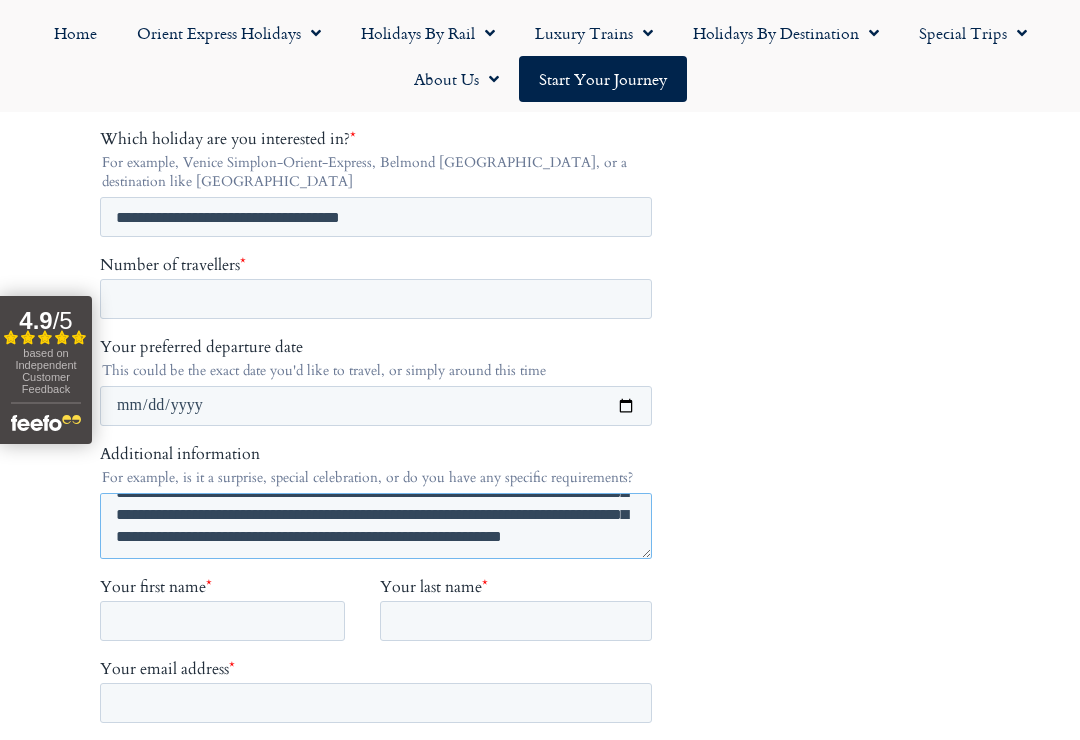 type on "**********" 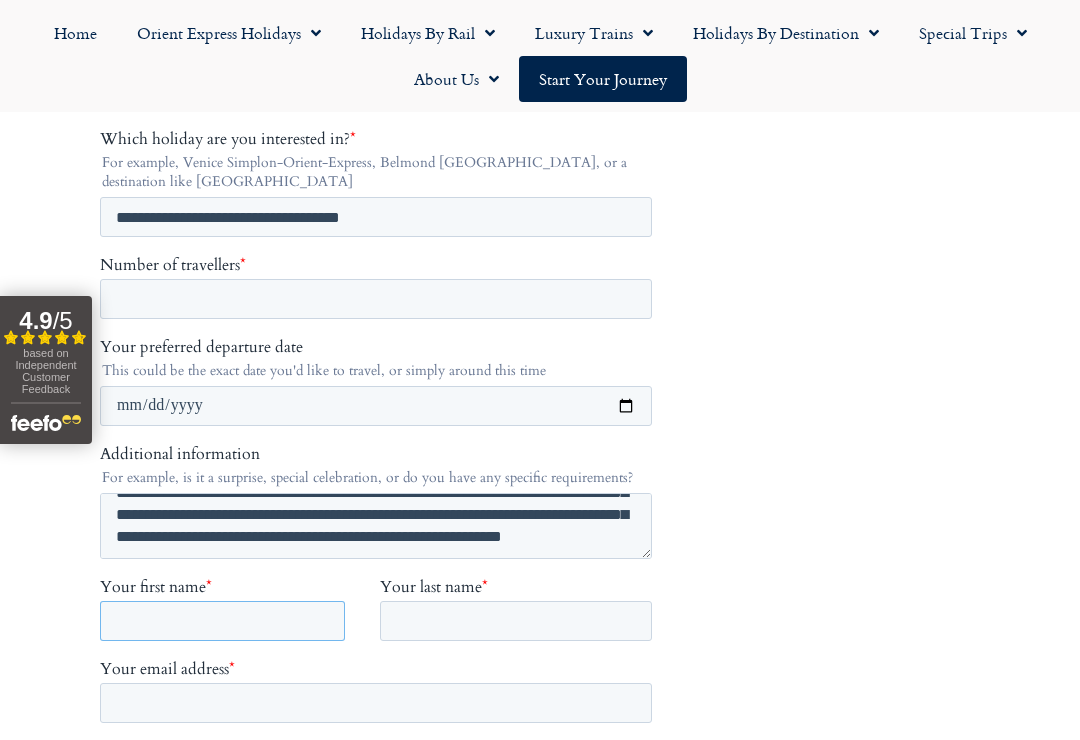click on "Your first name *" at bounding box center [222, 620] 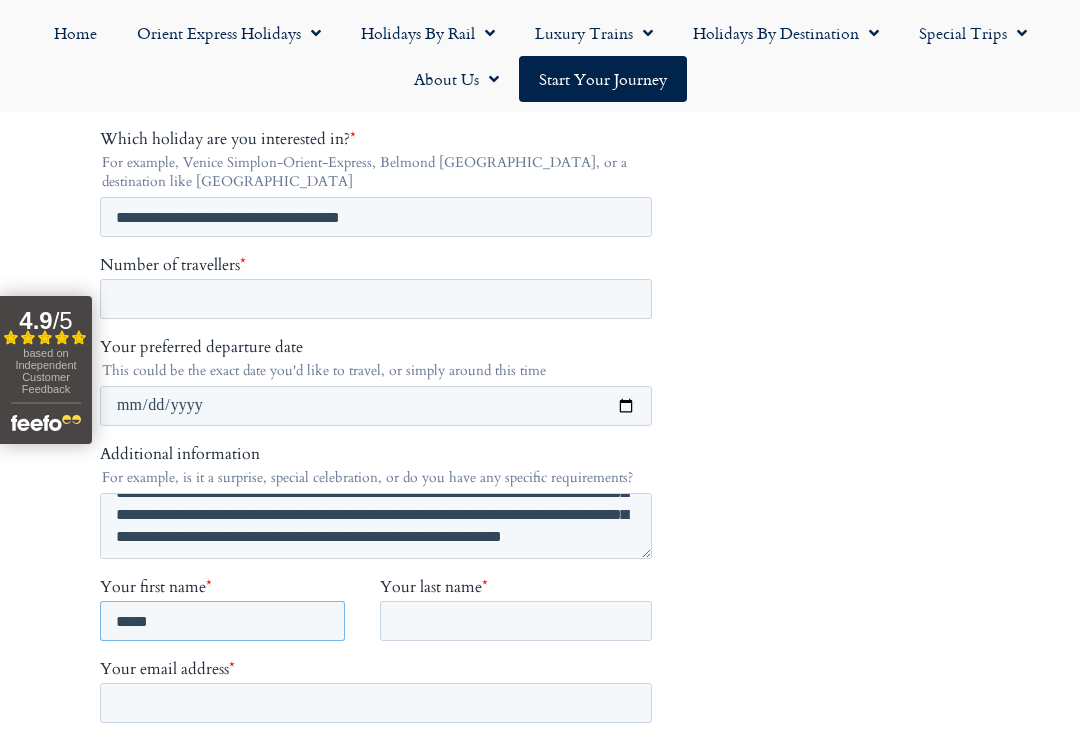 type on "*****" 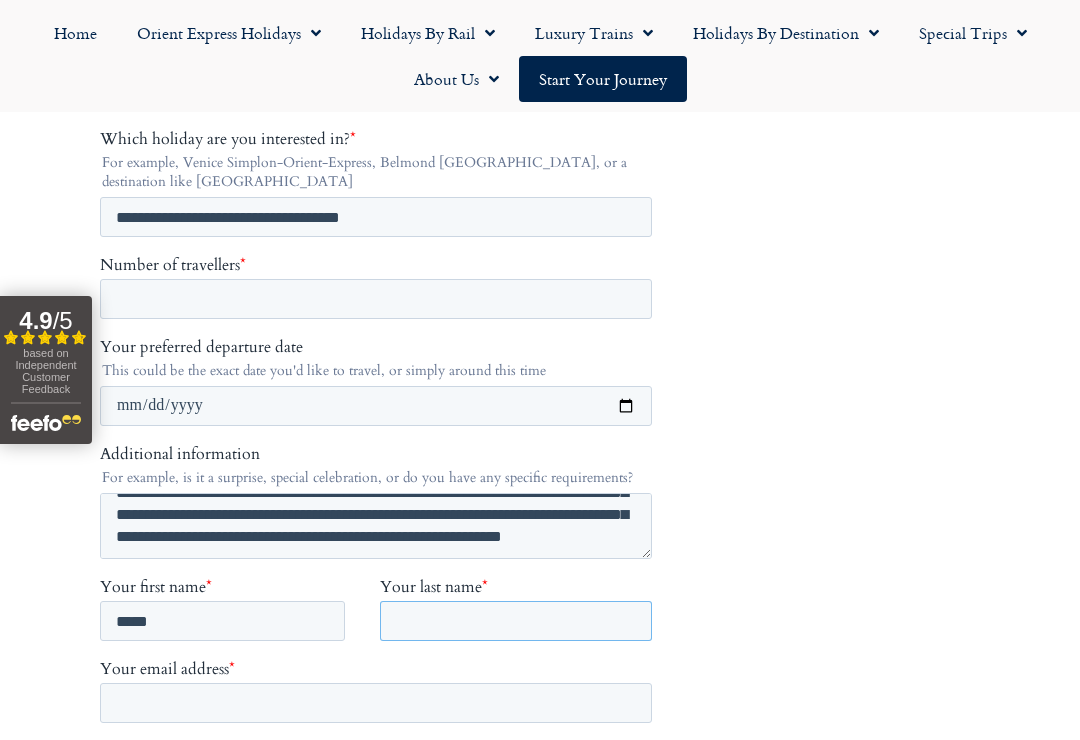 click on "Your last name *" at bounding box center [516, 620] 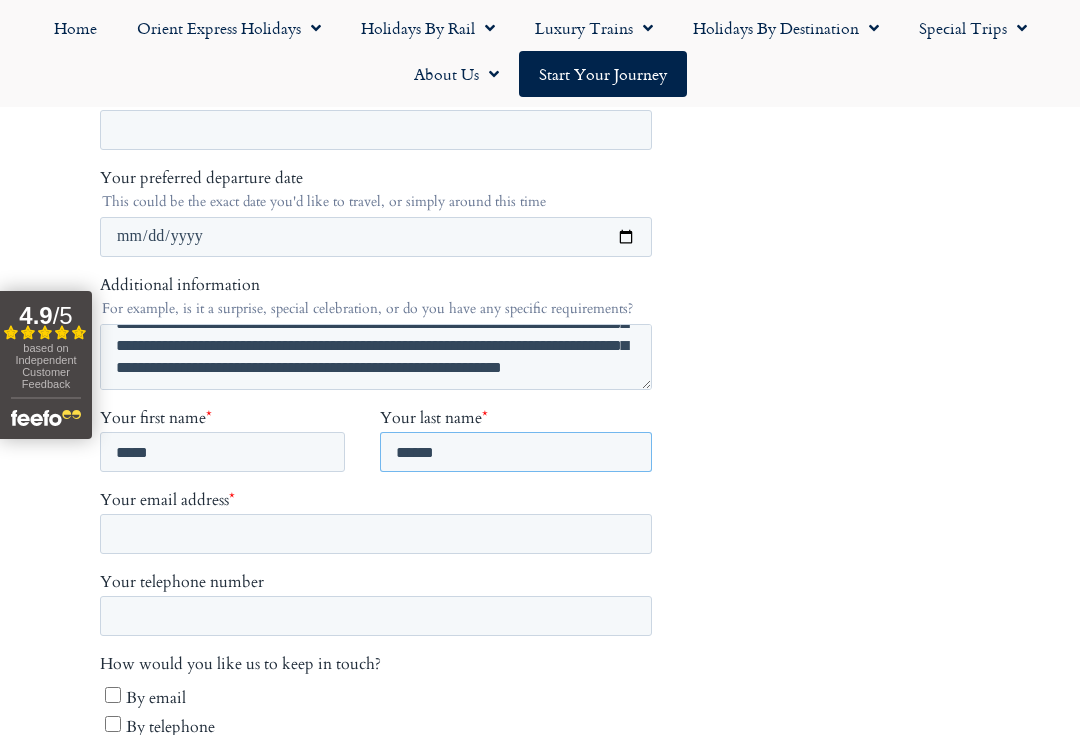 scroll, scrollTop: 612, scrollLeft: 0, axis: vertical 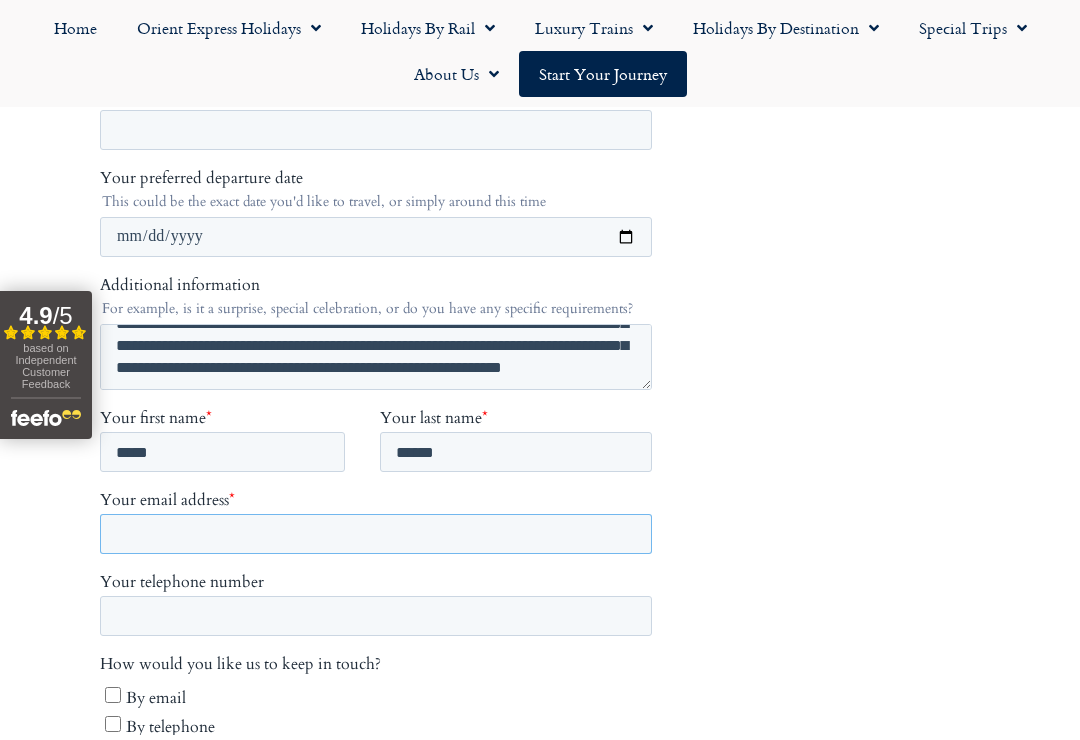 click on "Your email address *" at bounding box center [376, 534] 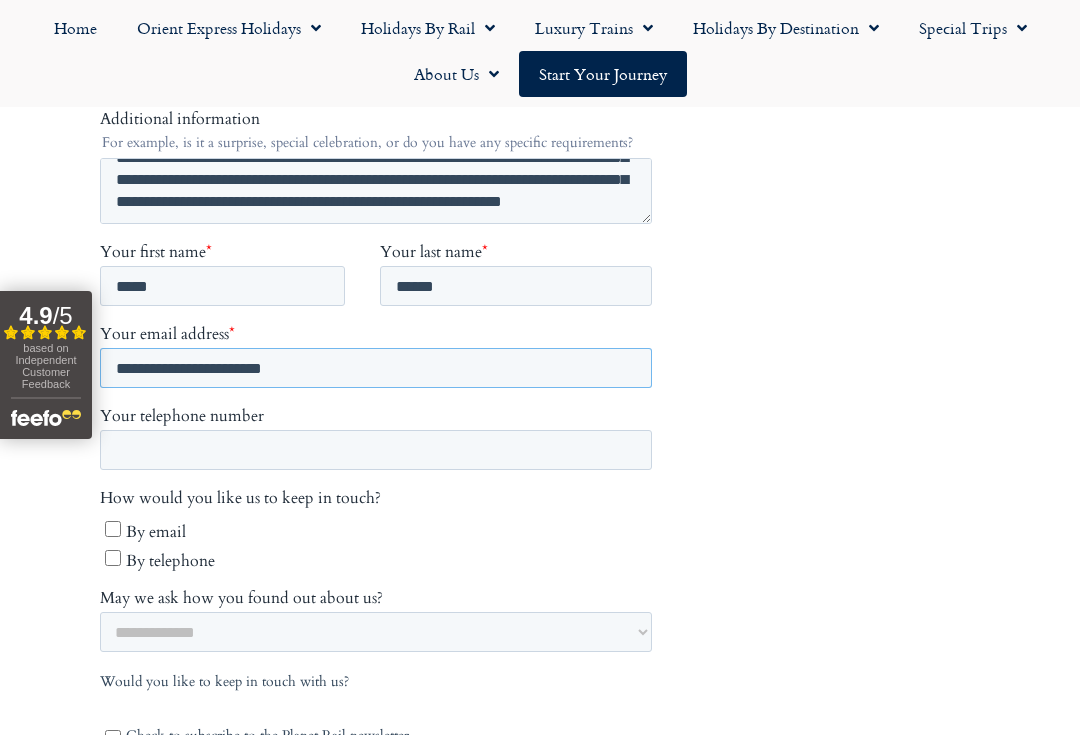 scroll, scrollTop: 779, scrollLeft: 0, axis: vertical 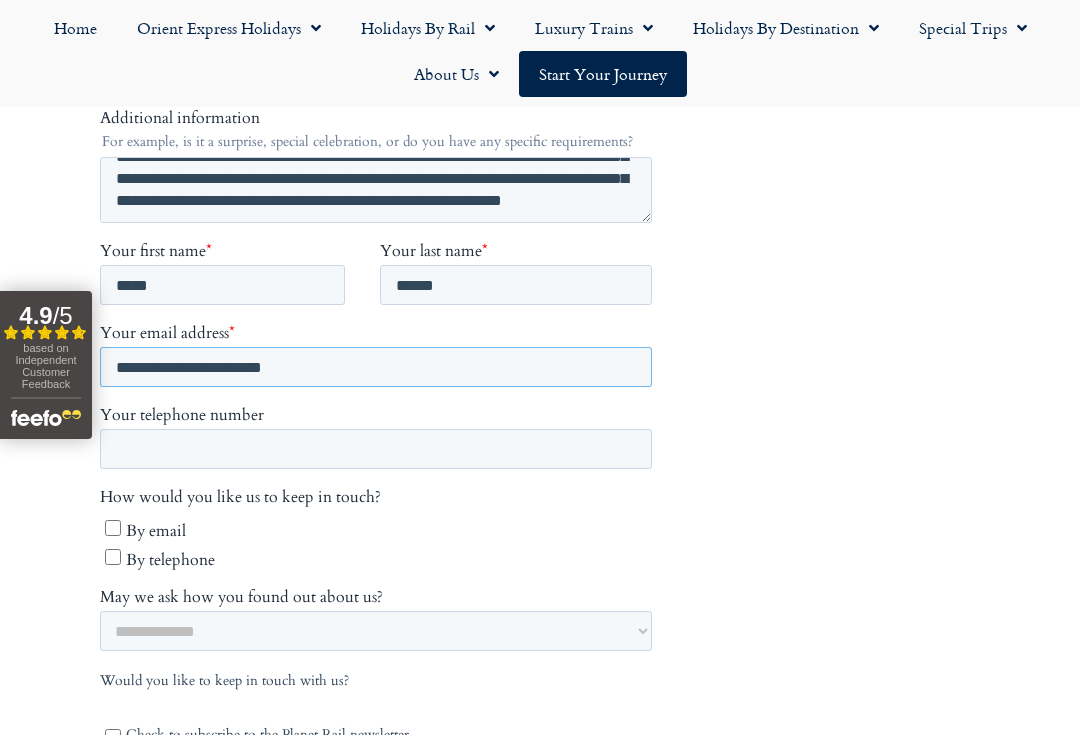 type on "**********" 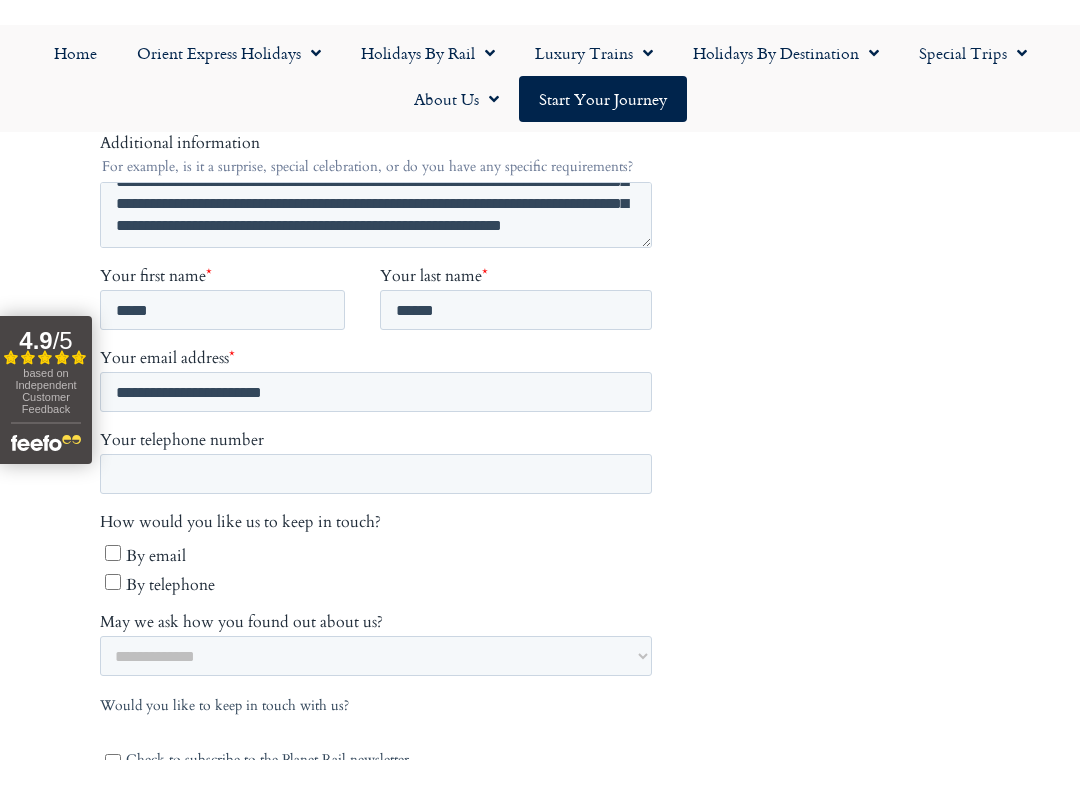 scroll, scrollTop: 785, scrollLeft: 0, axis: vertical 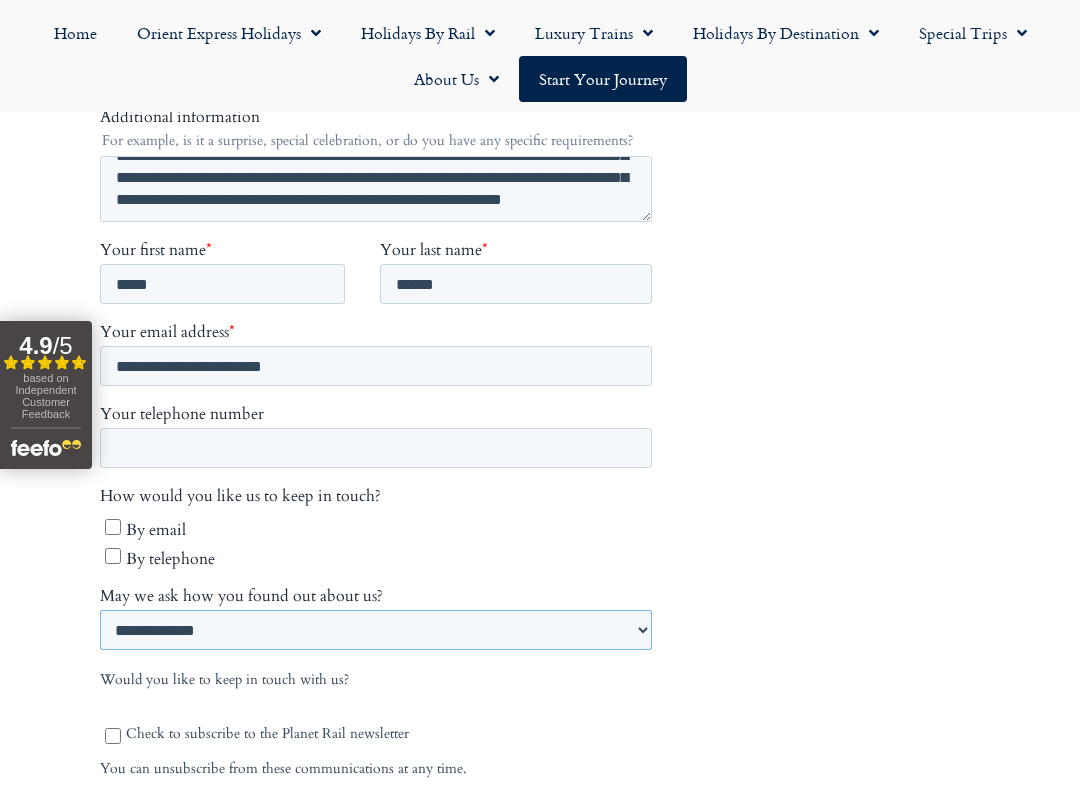 click on "**********" at bounding box center (376, 630) 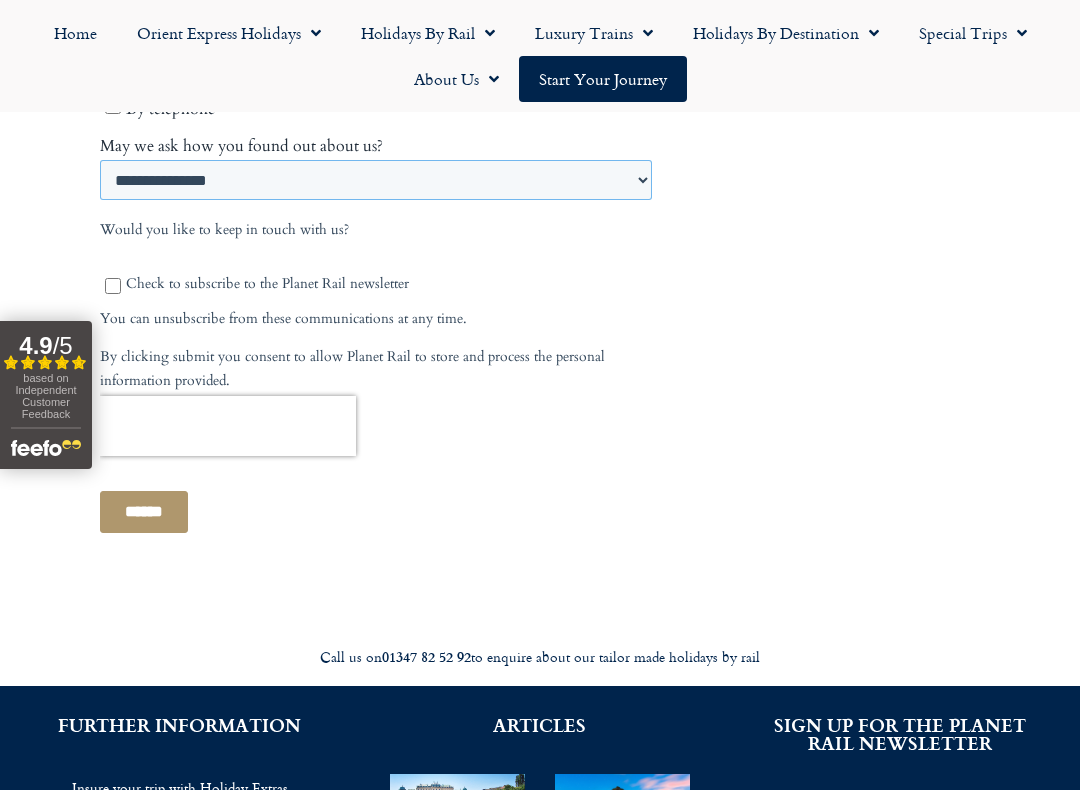 scroll, scrollTop: 1234, scrollLeft: 0, axis: vertical 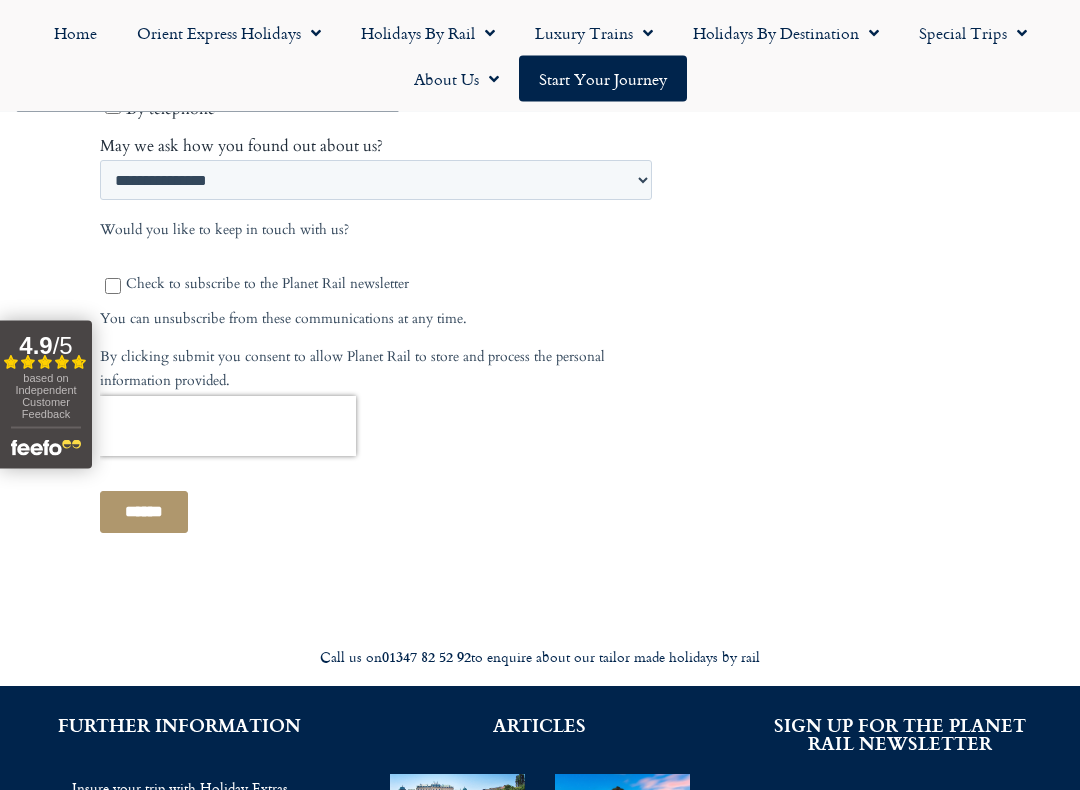 click on "******" at bounding box center [144, 513] 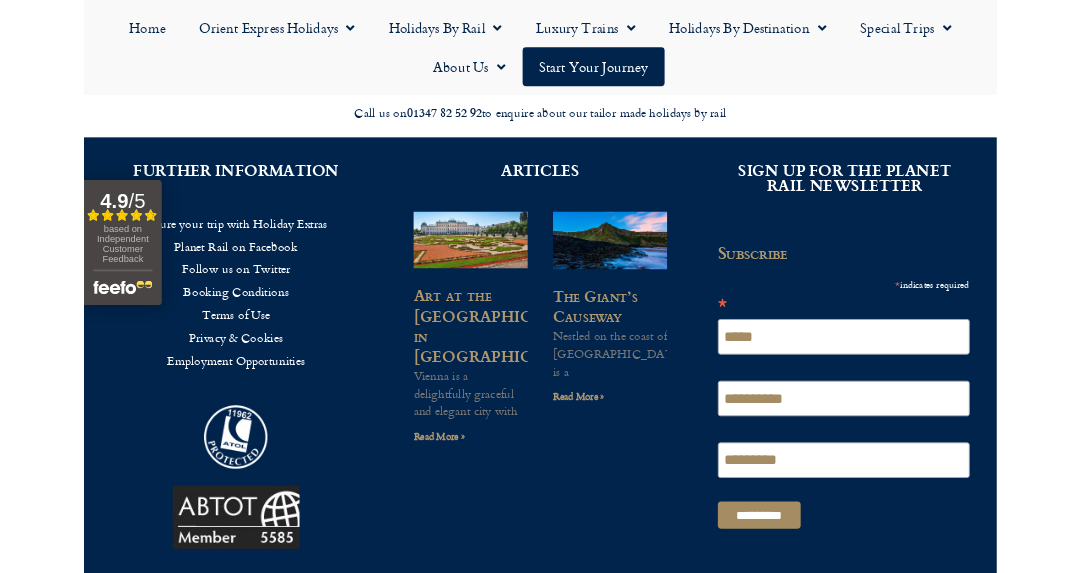 scroll, scrollTop: 805, scrollLeft: 0, axis: vertical 